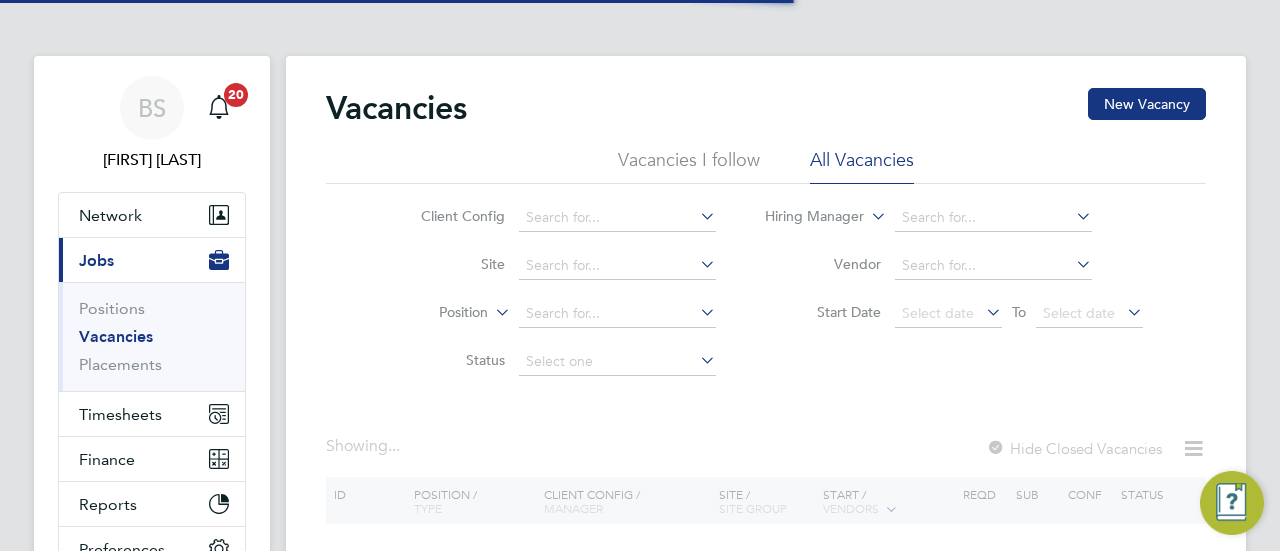 scroll, scrollTop: 0, scrollLeft: 0, axis: both 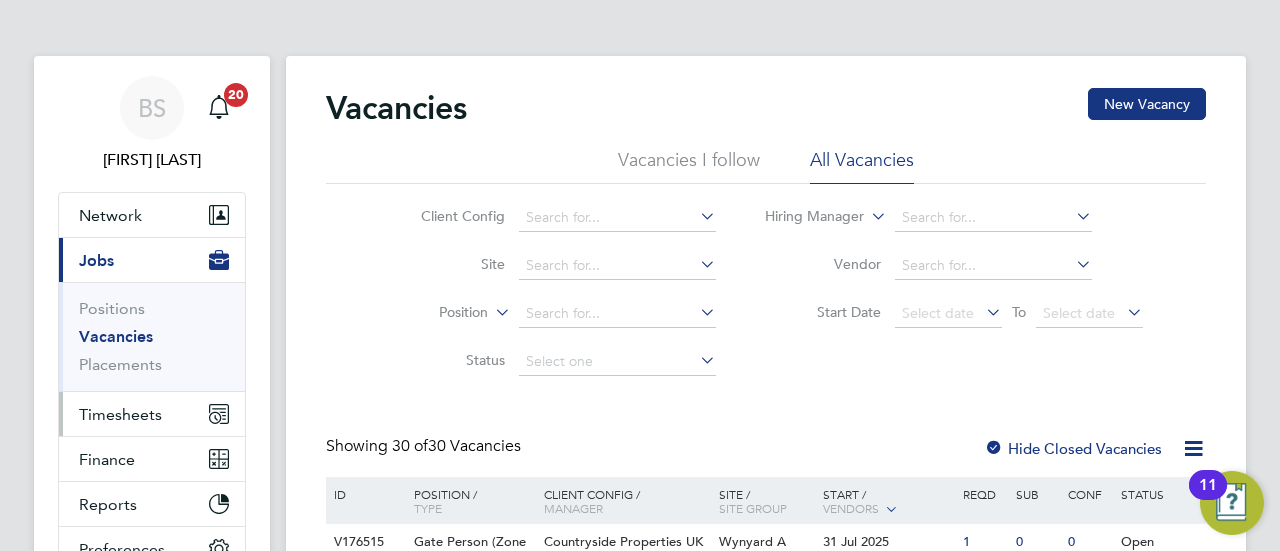 click on "Timesheets" at bounding box center [120, 414] 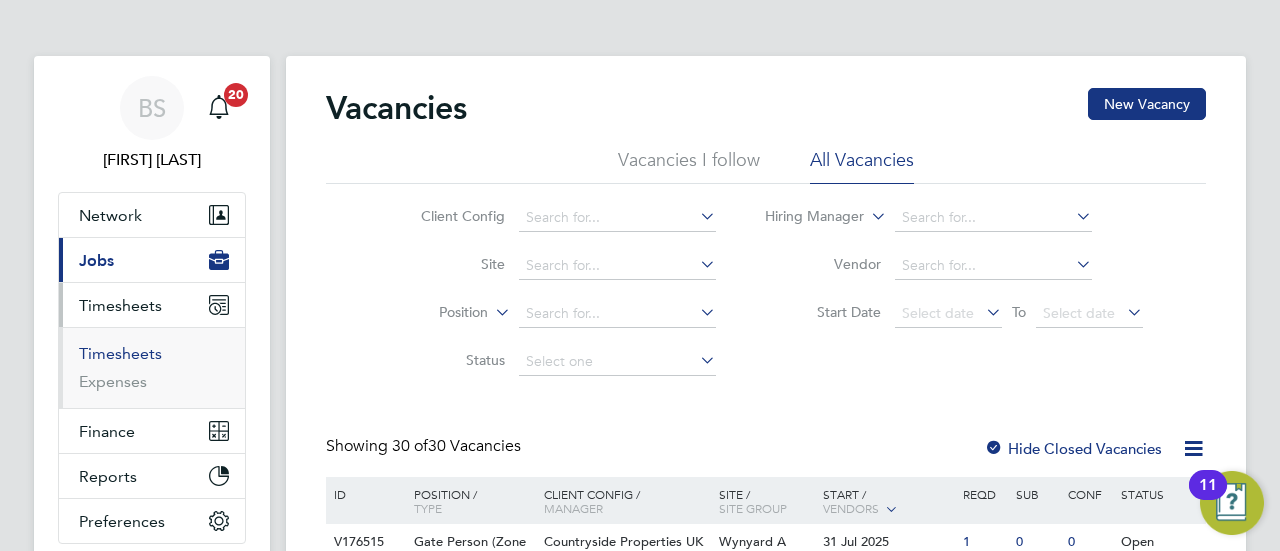 click on "Timesheets" at bounding box center (120, 353) 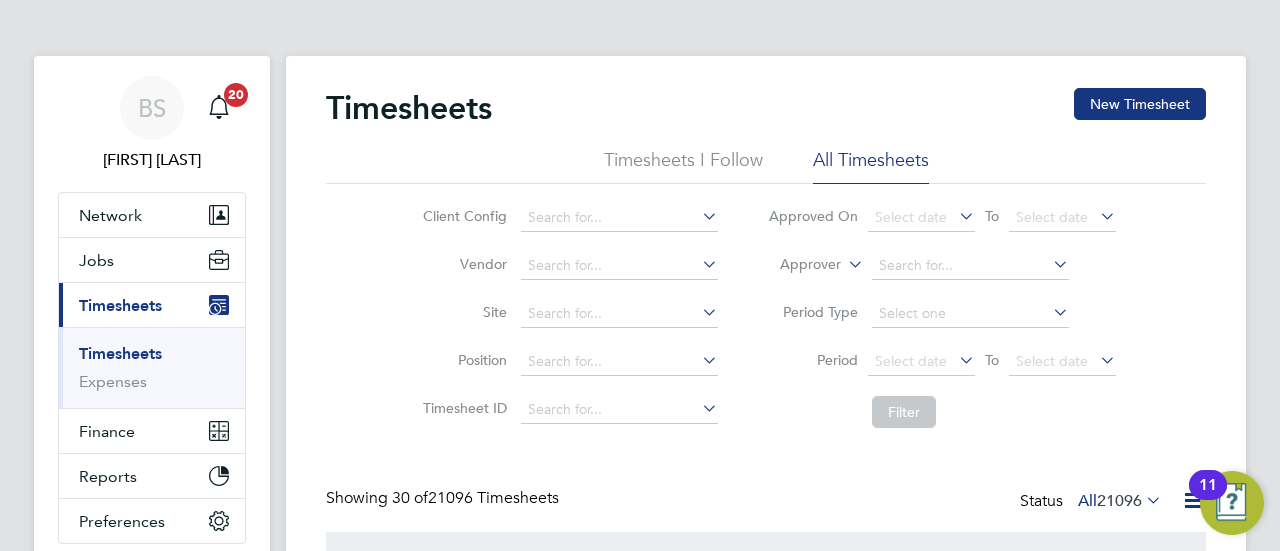 scroll, scrollTop: 10, scrollLeft: 10, axis: both 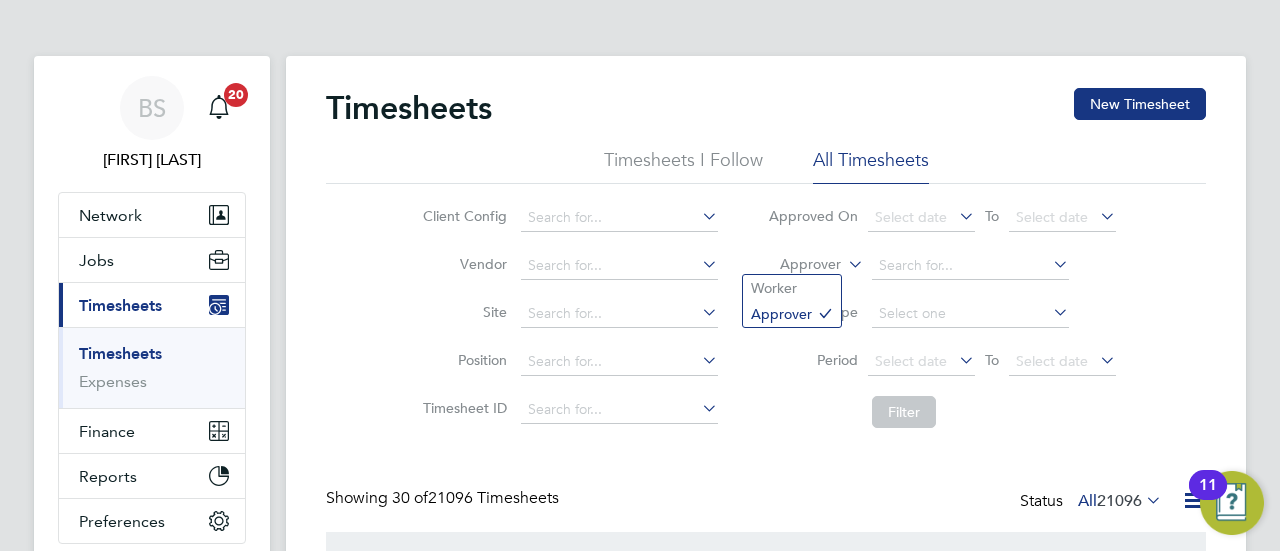 click 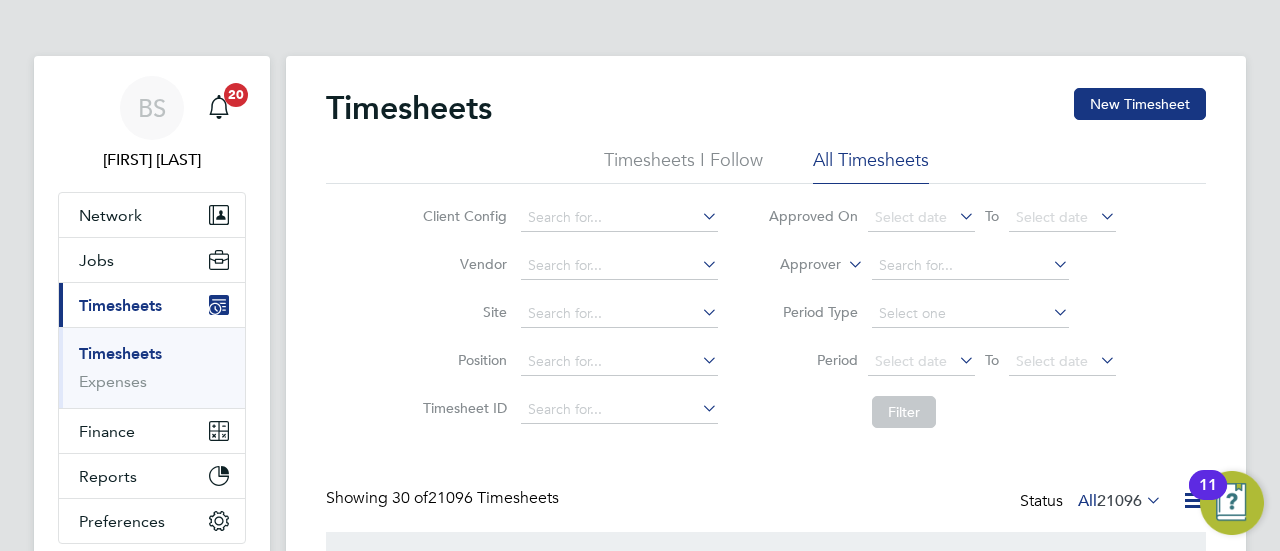 click on "Worker" 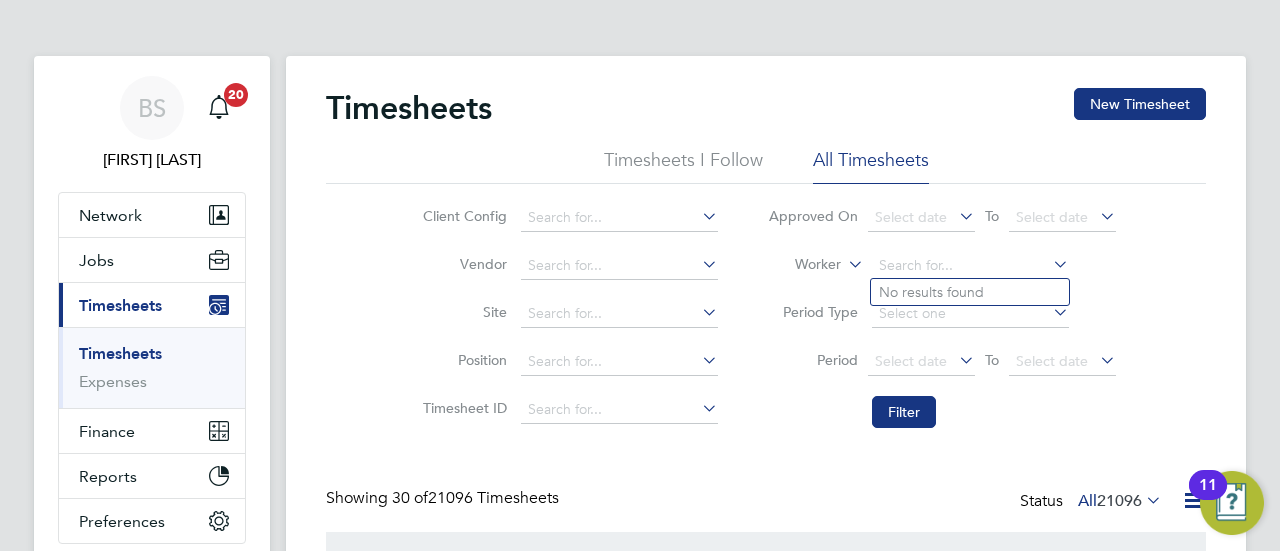click 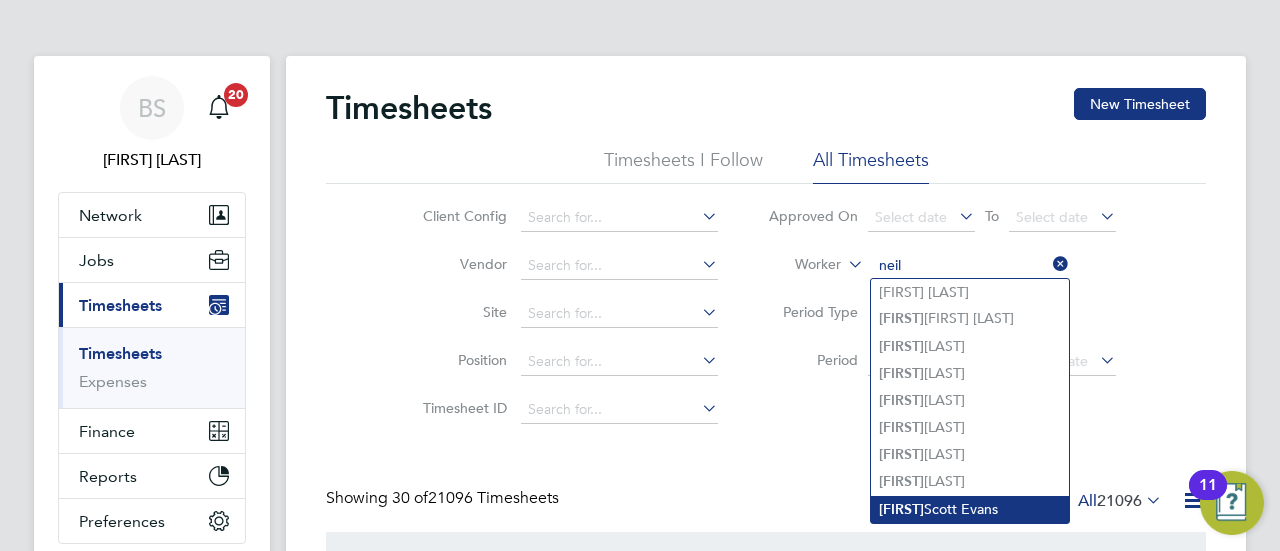 click on "Neil Scott Evans" 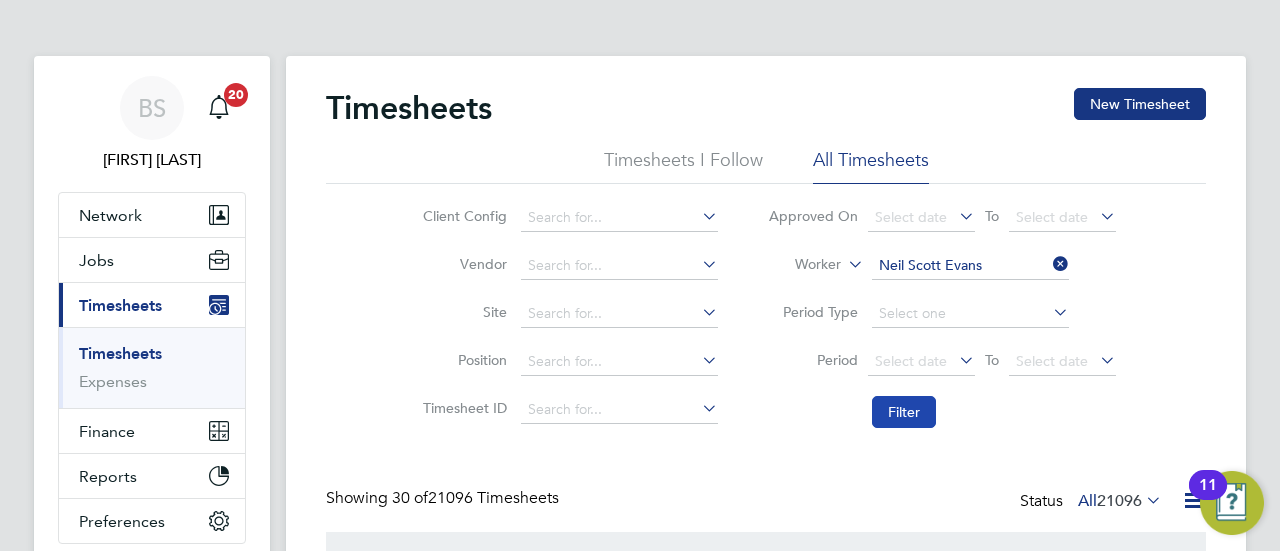 click on "Filter" 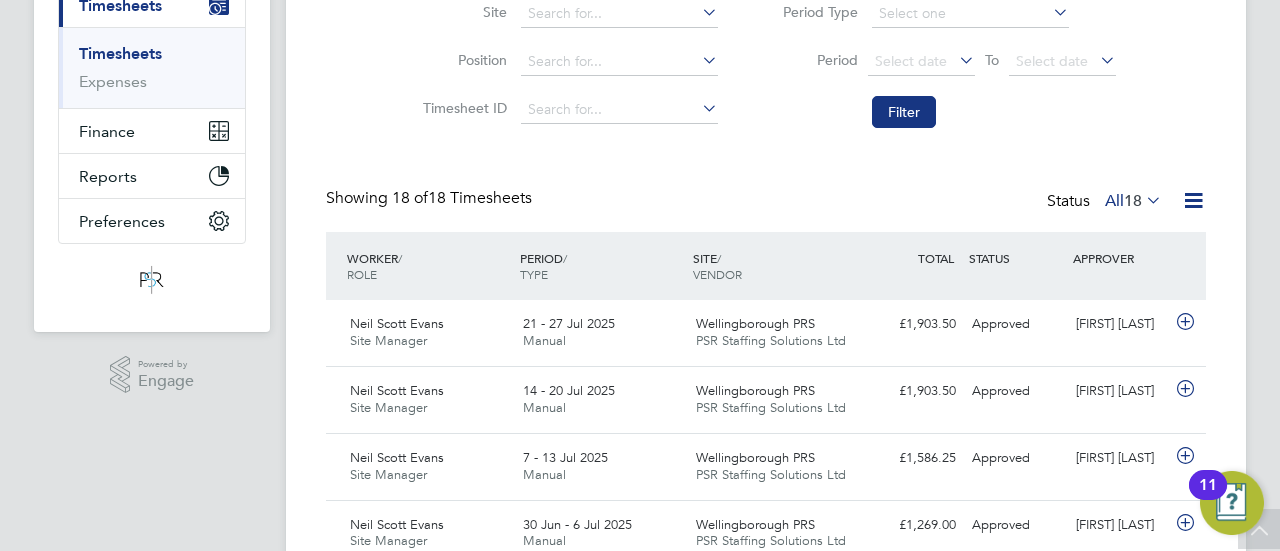 click on "Showing   18 of  18 Timesheets Status  All  18" 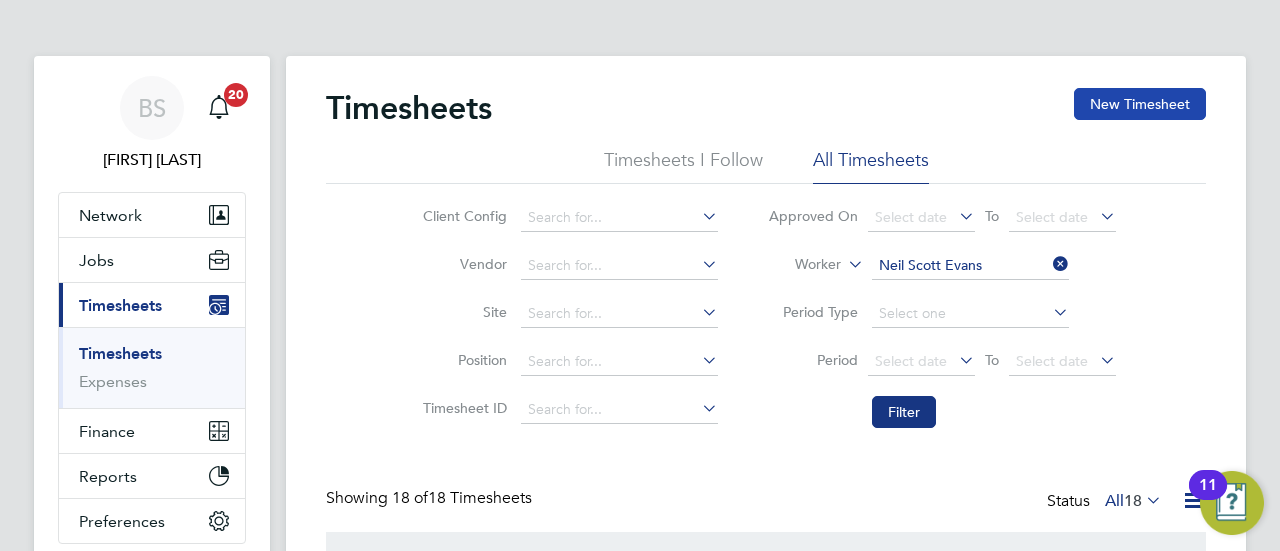 click on "New Timesheet" 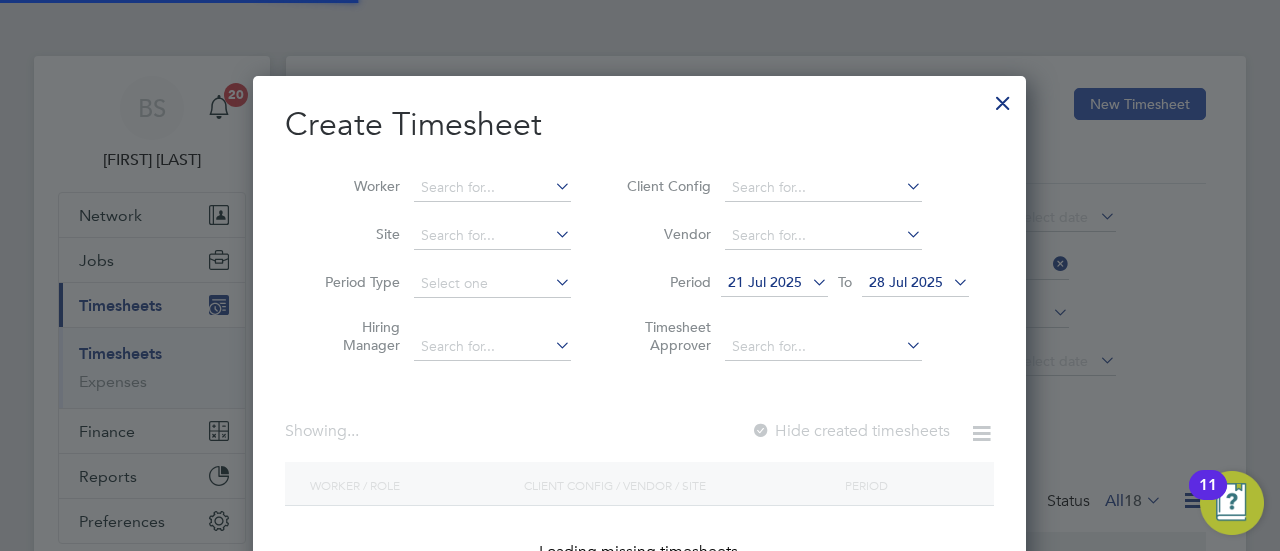 scroll, scrollTop: 10, scrollLeft: 9, axis: both 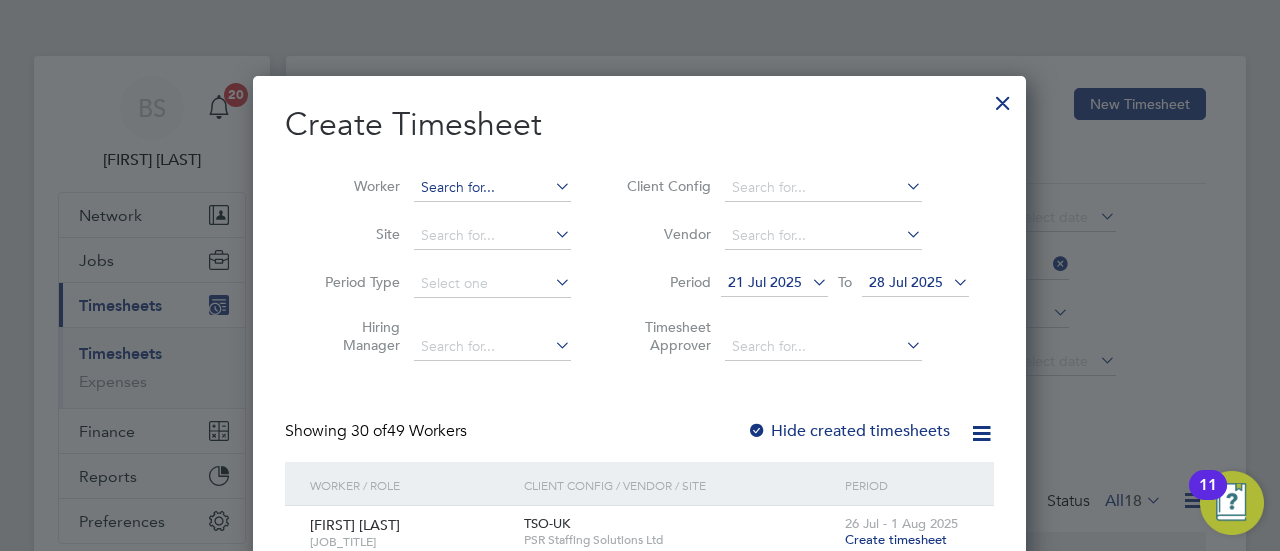 click at bounding box center [492, 188] 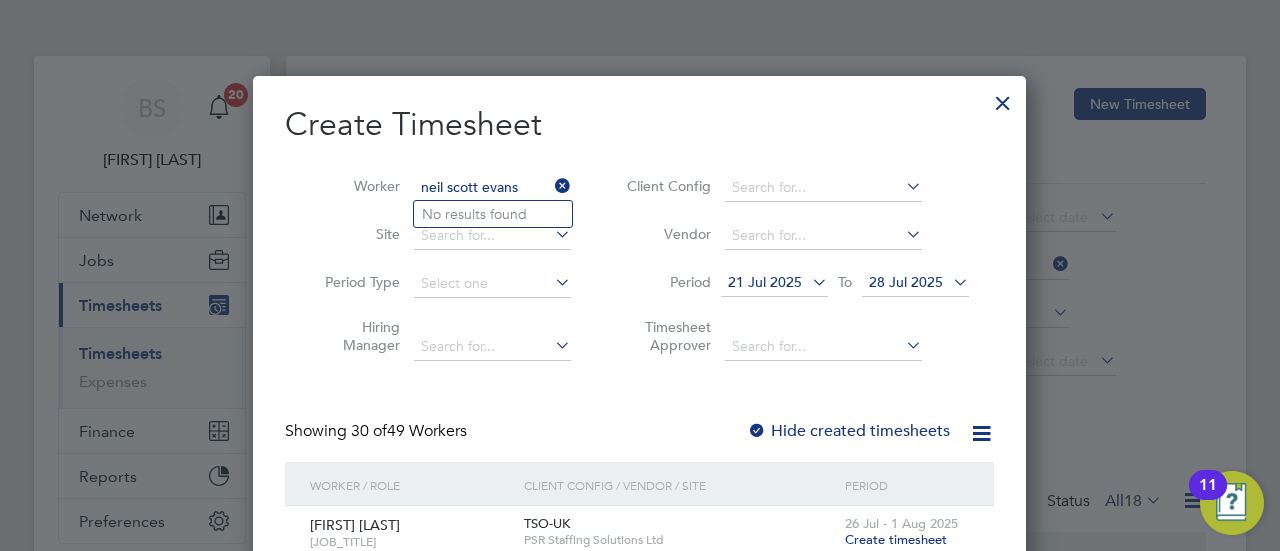 type on "neil scott evans" 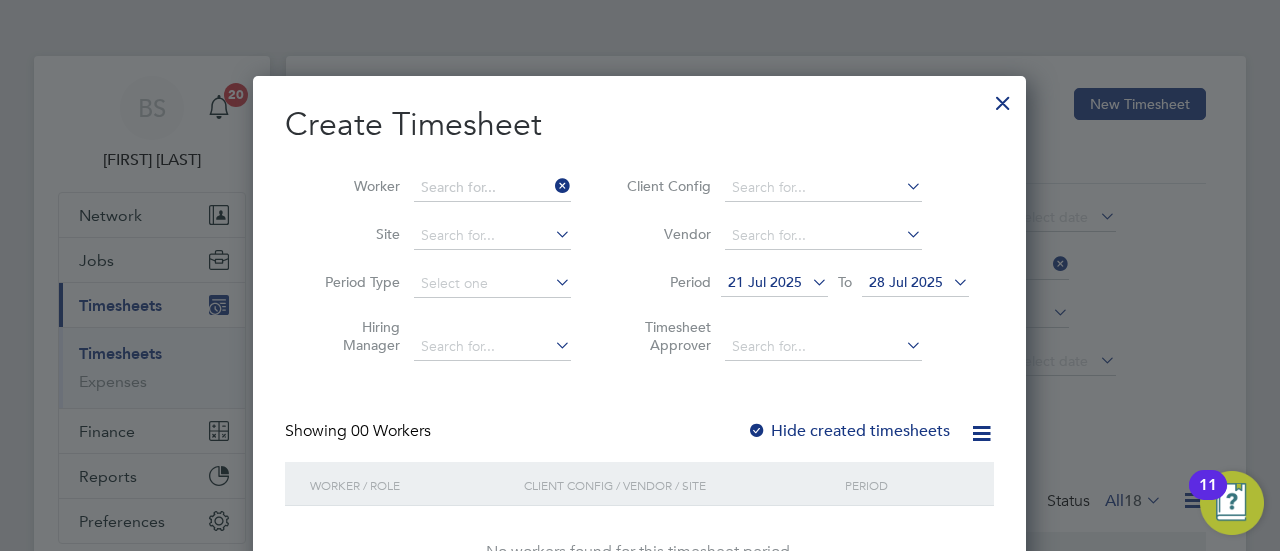 scroll, scrollTop: 10, scrollLeft: 9, axis: both 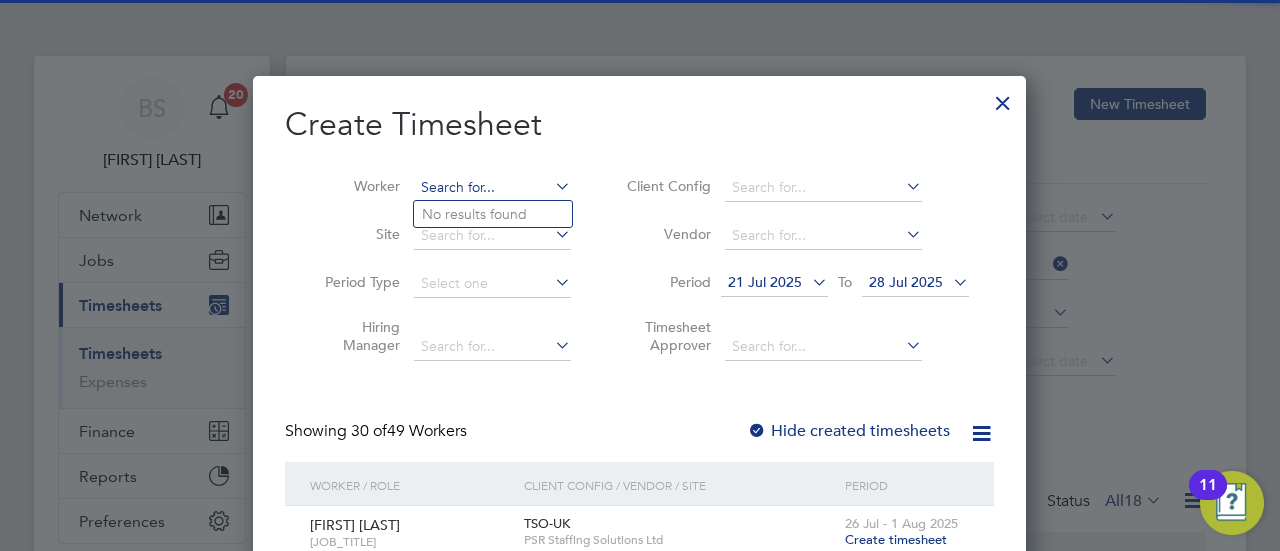 click at bounding box center [492, 188] 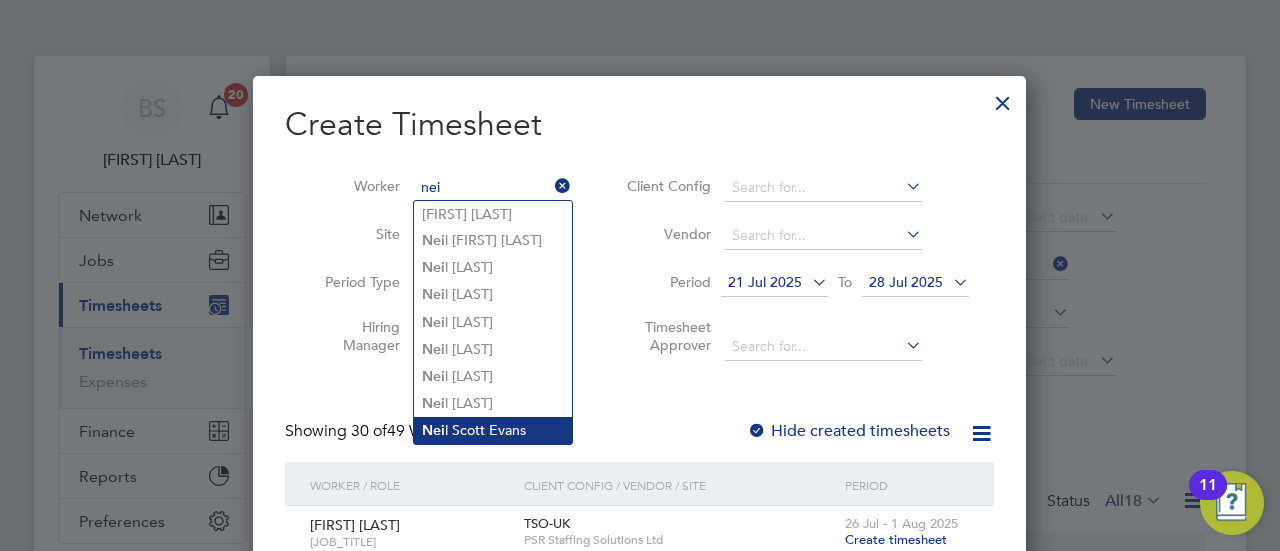 click on "Nei l Scott Evans" 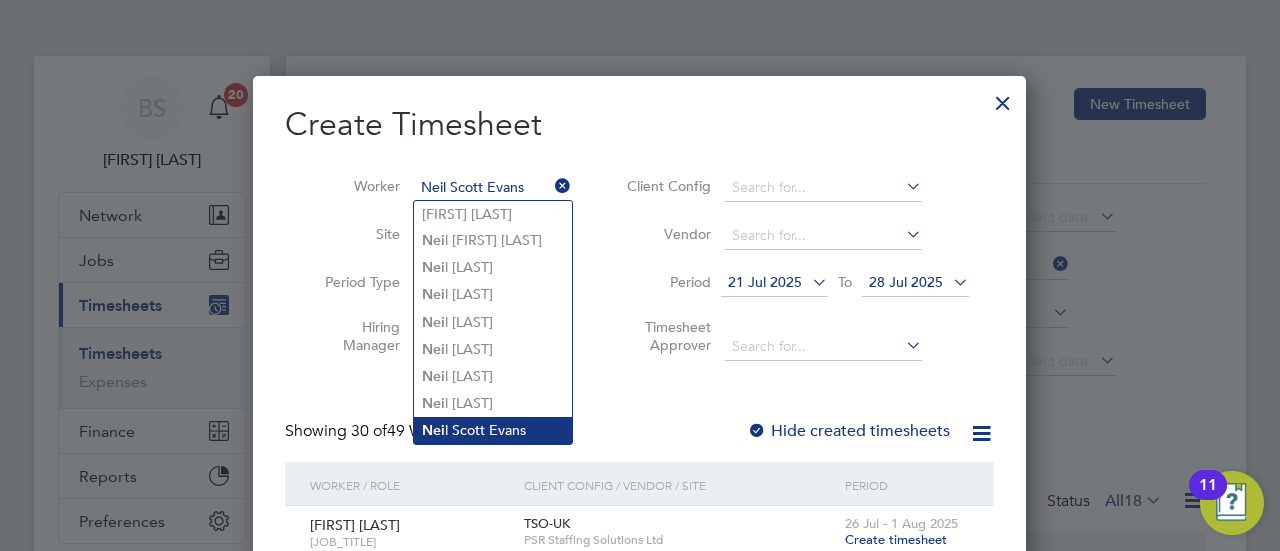 scroll, scrollTop: 10, scrollLeft: 9, axis: both 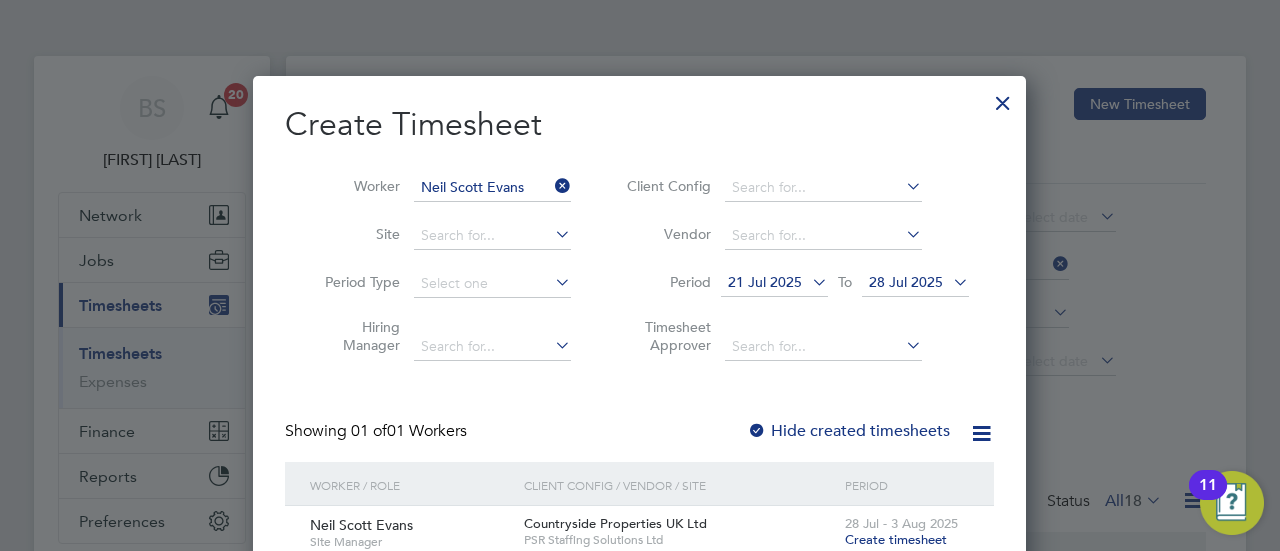 click at bounding box center [808, 282] 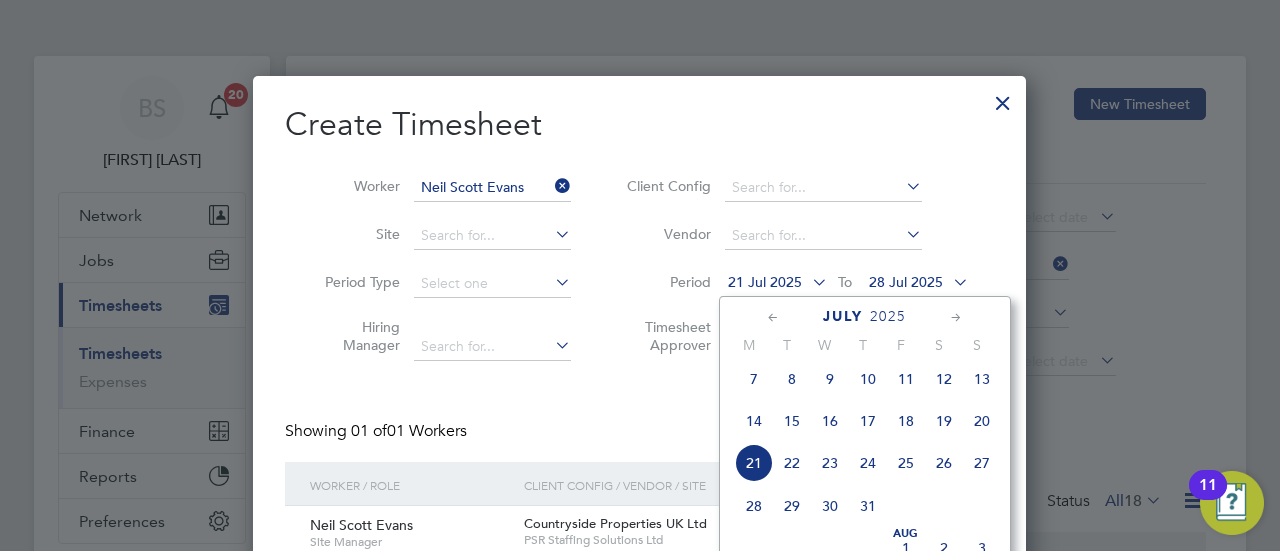 click on "28" 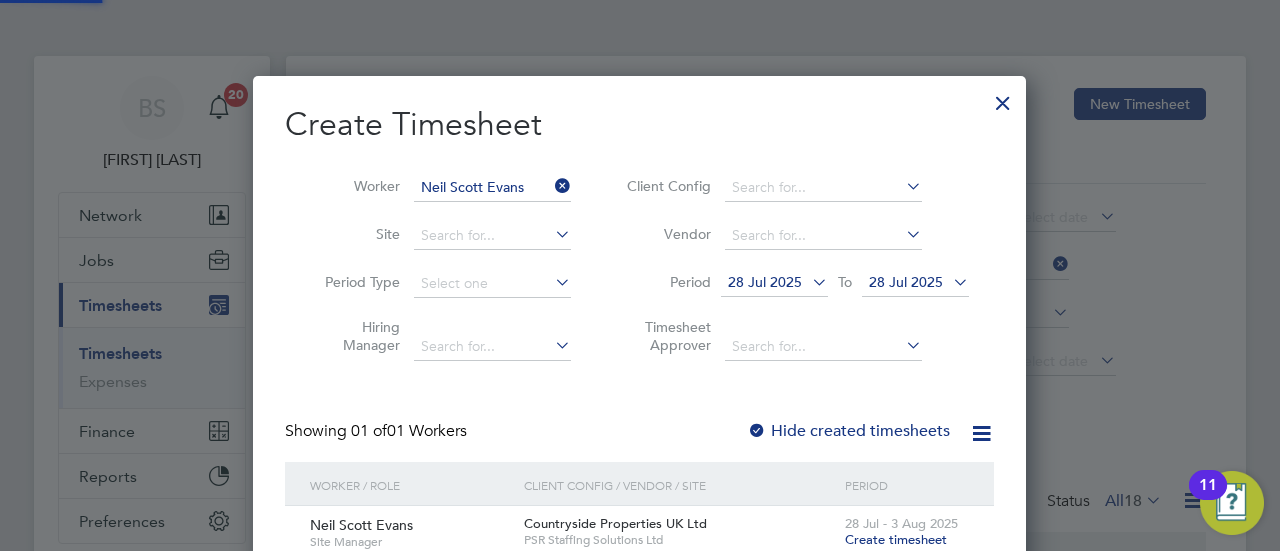 scroll, scrollTop: 10, scrollLeft: 9, axis: both 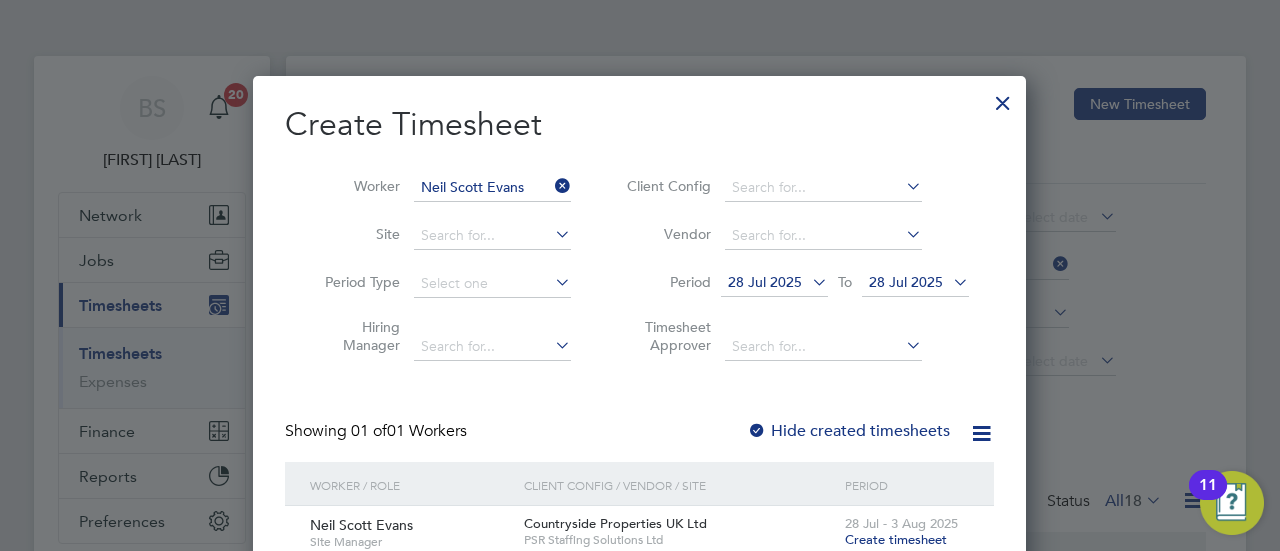 click on "28 Jul 2025" at bounding box center (906, 282) 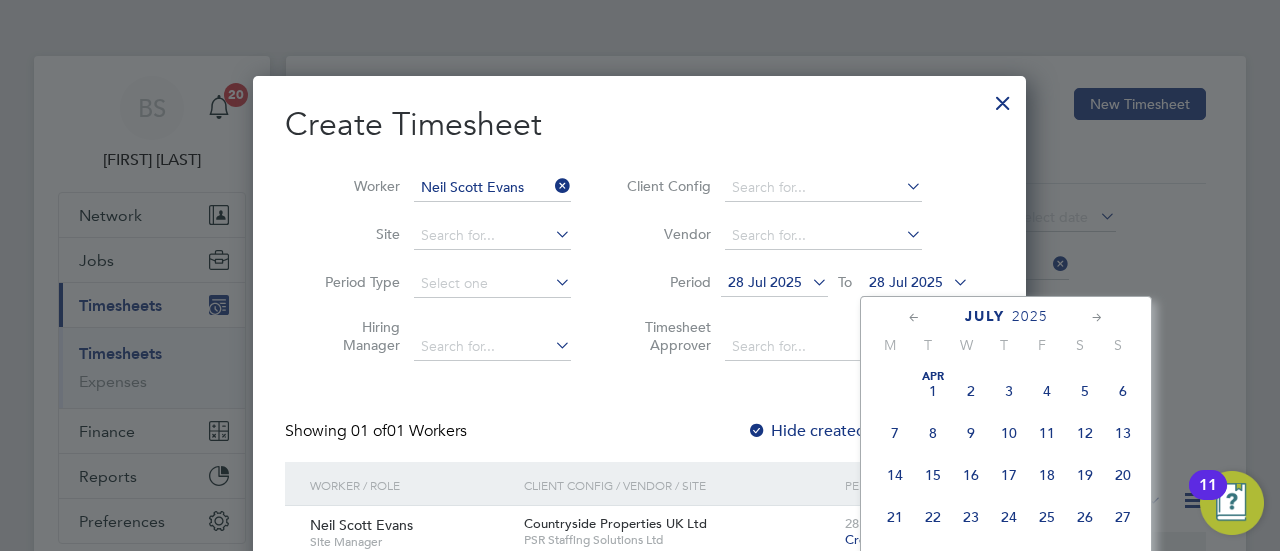 scroll, scrollTop: 772, scrollLeft: 0, axis: vertical 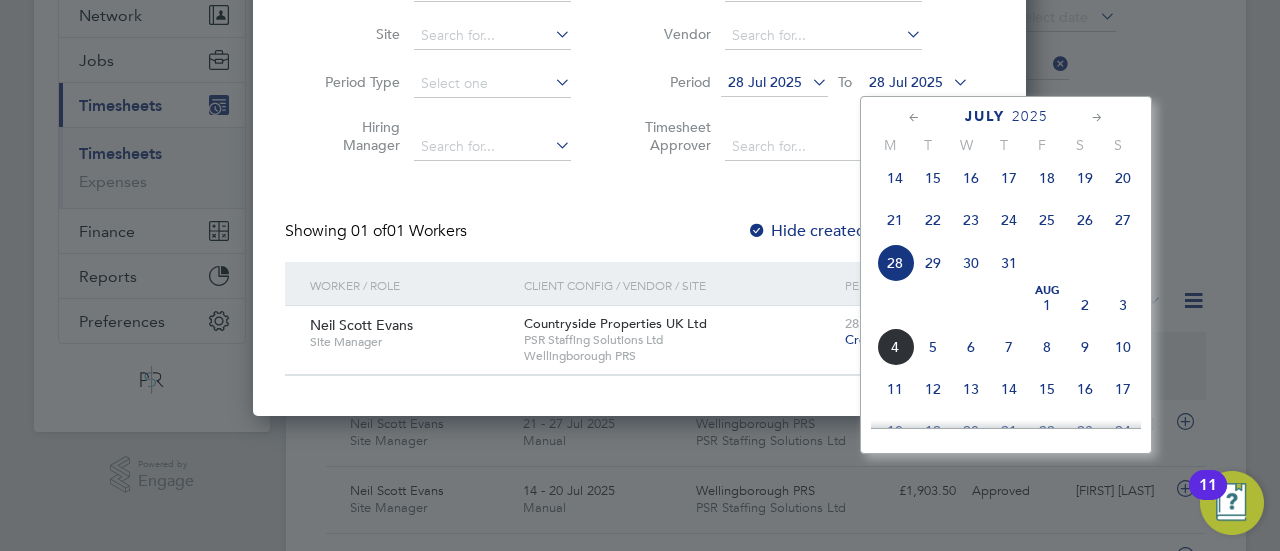 click on "Showing   01 of  01 Workers Hide created timesheets" at bounding box center (639, 241) 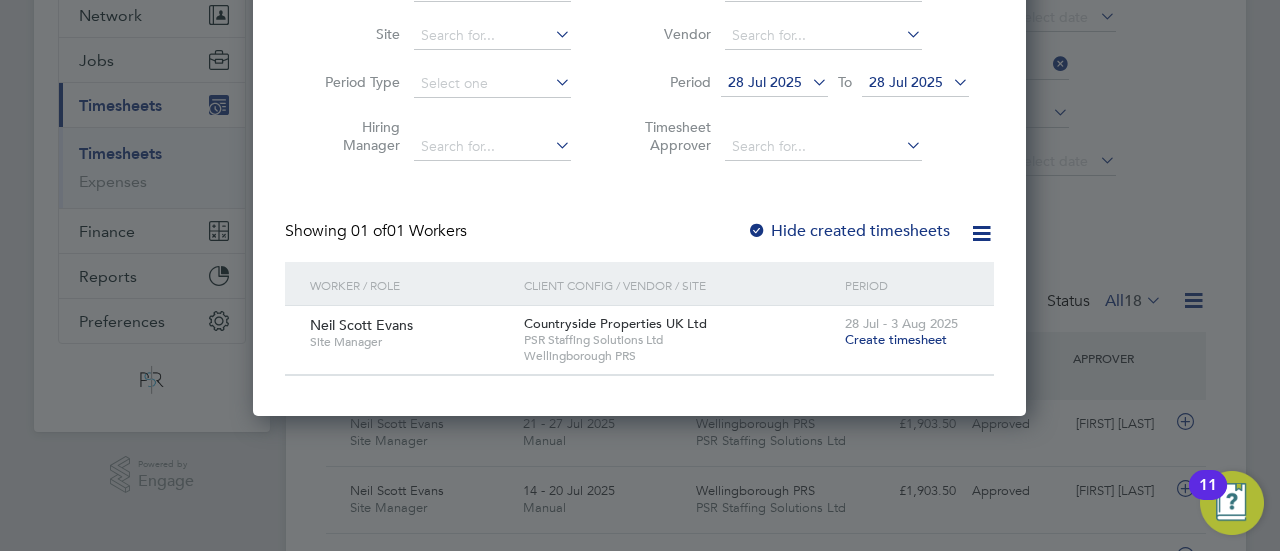 click on "Create timesheet" at bounding box center [896, 339] 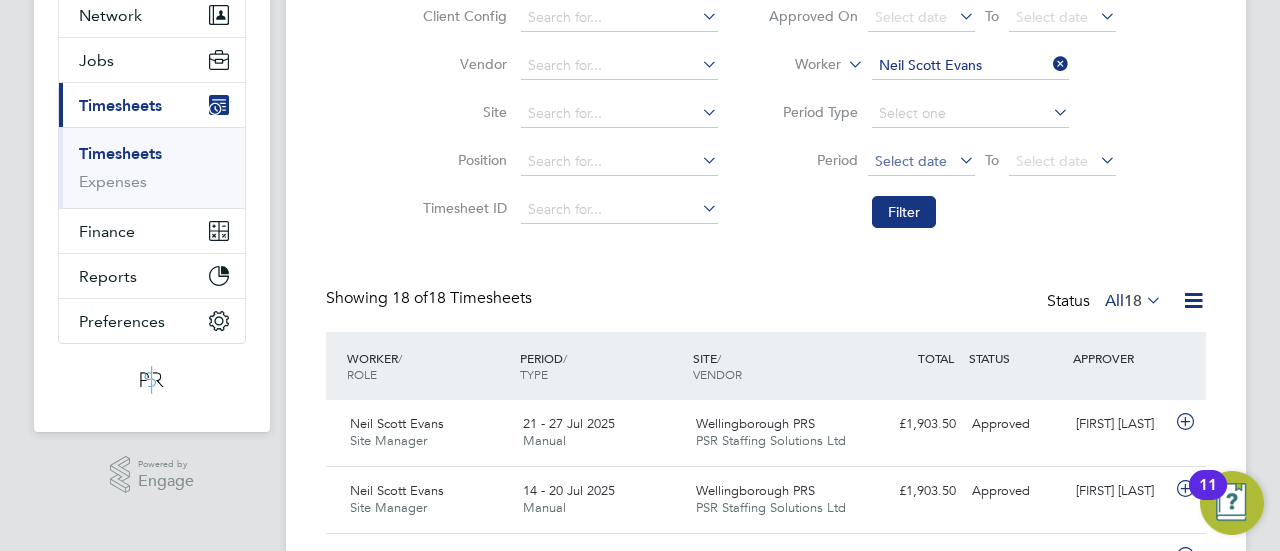 scroll, scrollTop: 0, scrollLeft: 0, axis: both 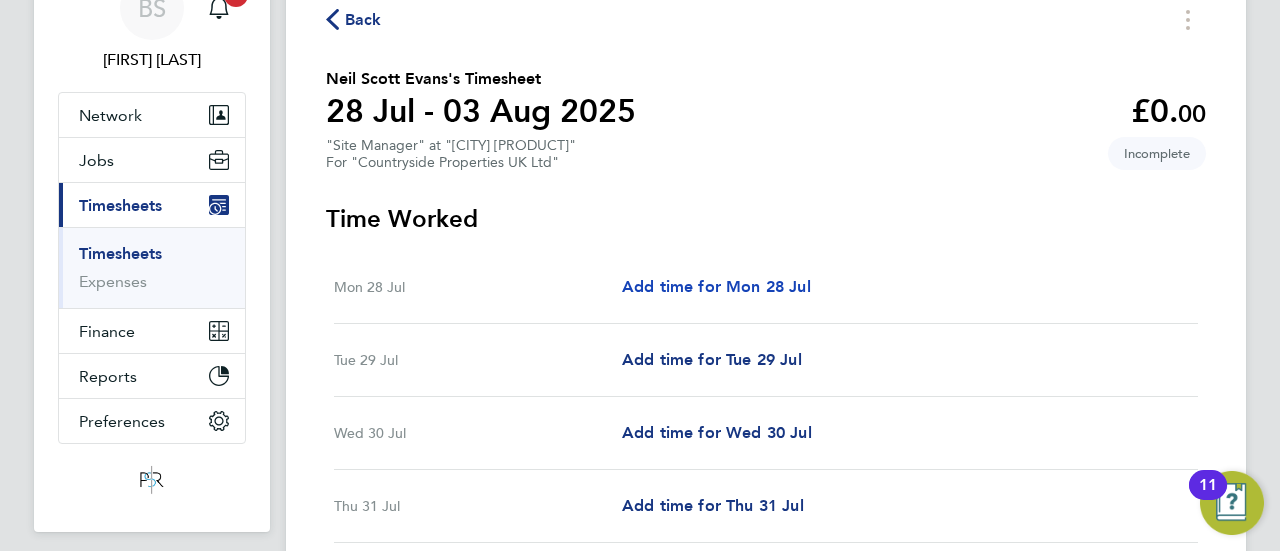 click on "Add time for Mon 28 Jul" at bounding box center [716, 286] 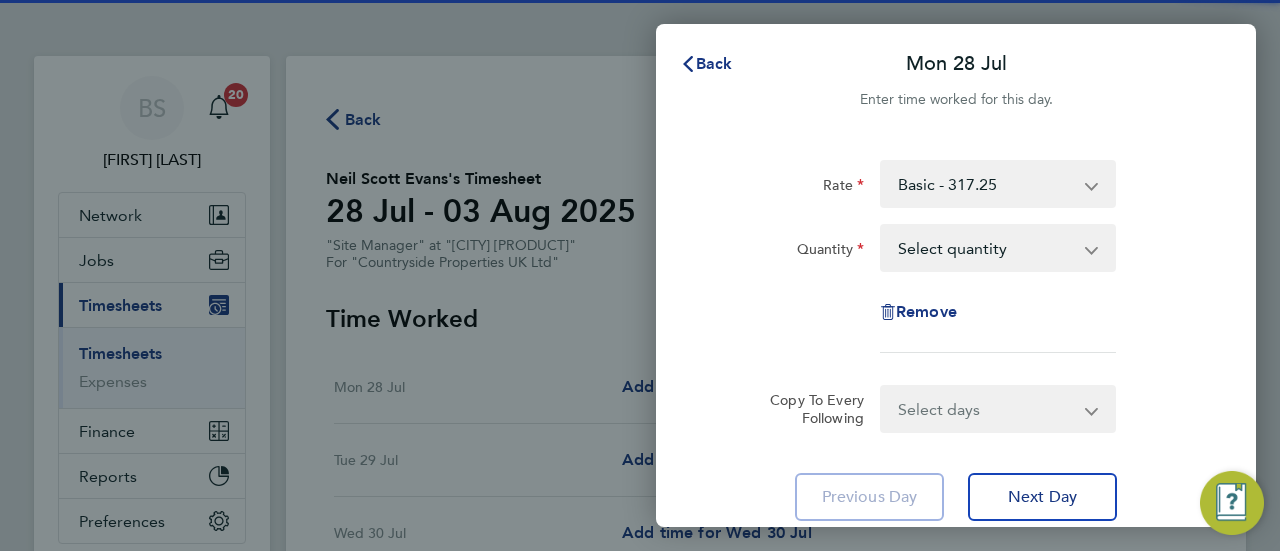 click on "Select quantity   0.5   1" at bounding box center [986, 248] 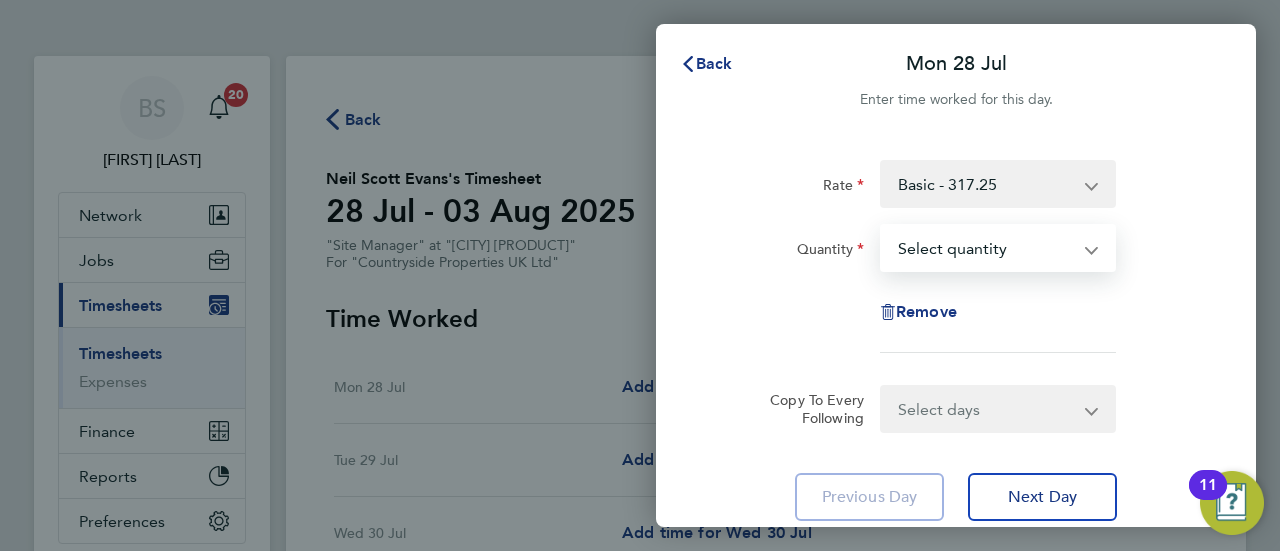 select on "1" 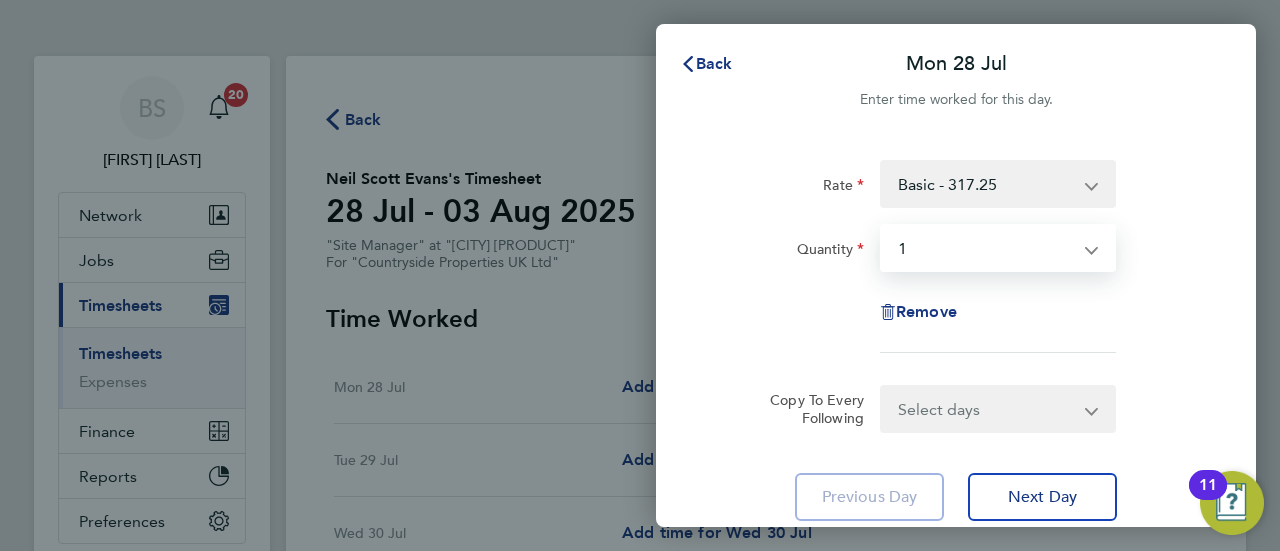 click on "Select quantity   0.5   1" at bounding box center [986, 248] 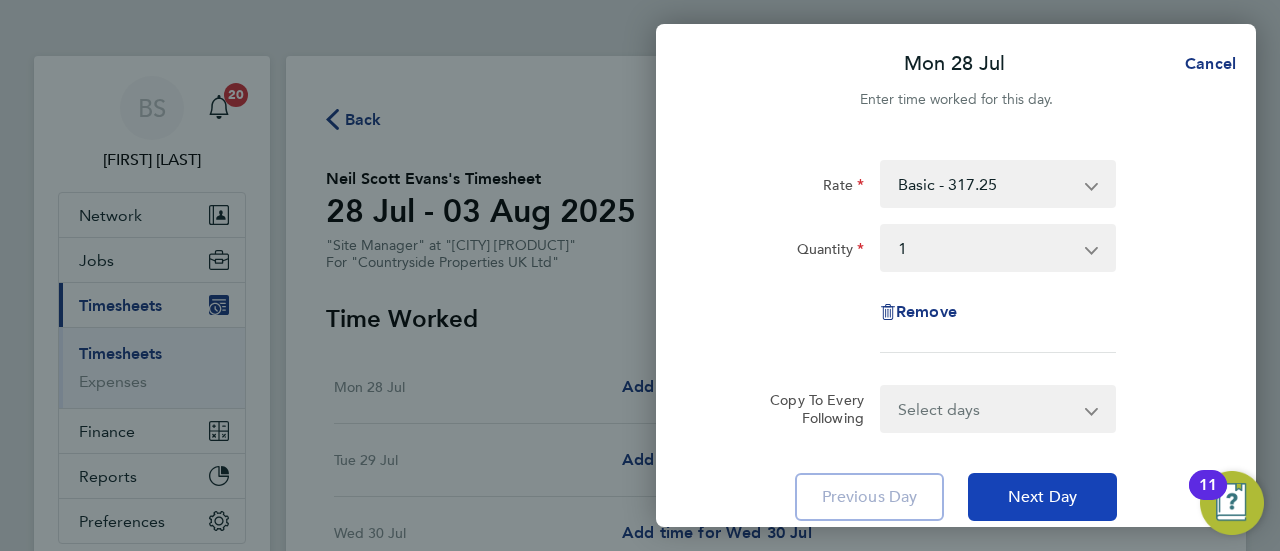 click on "Next Day" 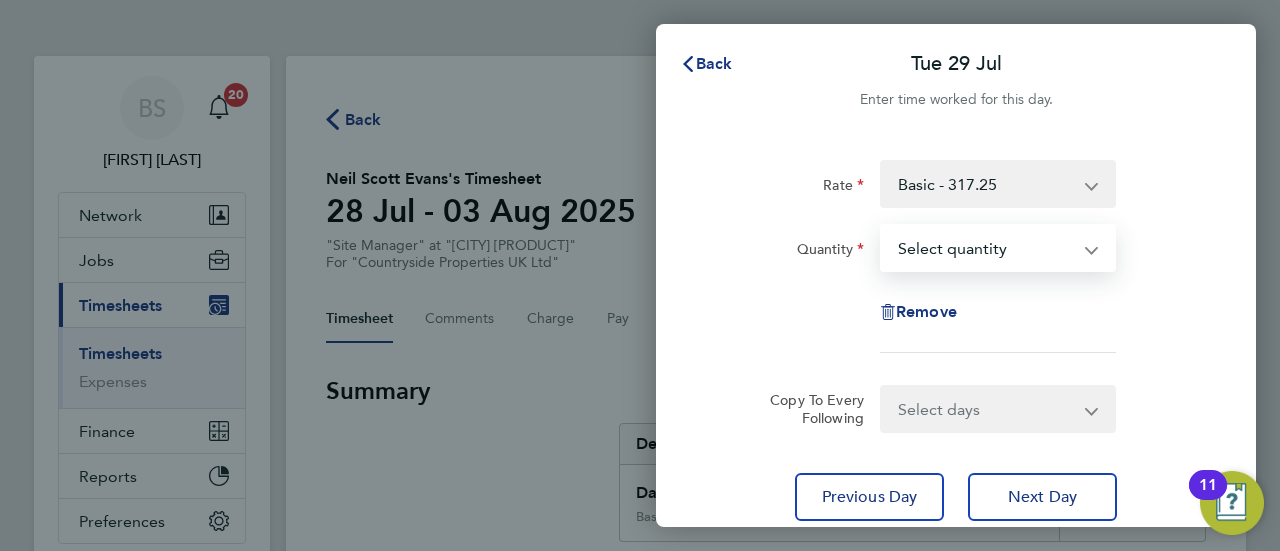 click on "Select quantity   0.5   1" at bounding box center (986, 248) 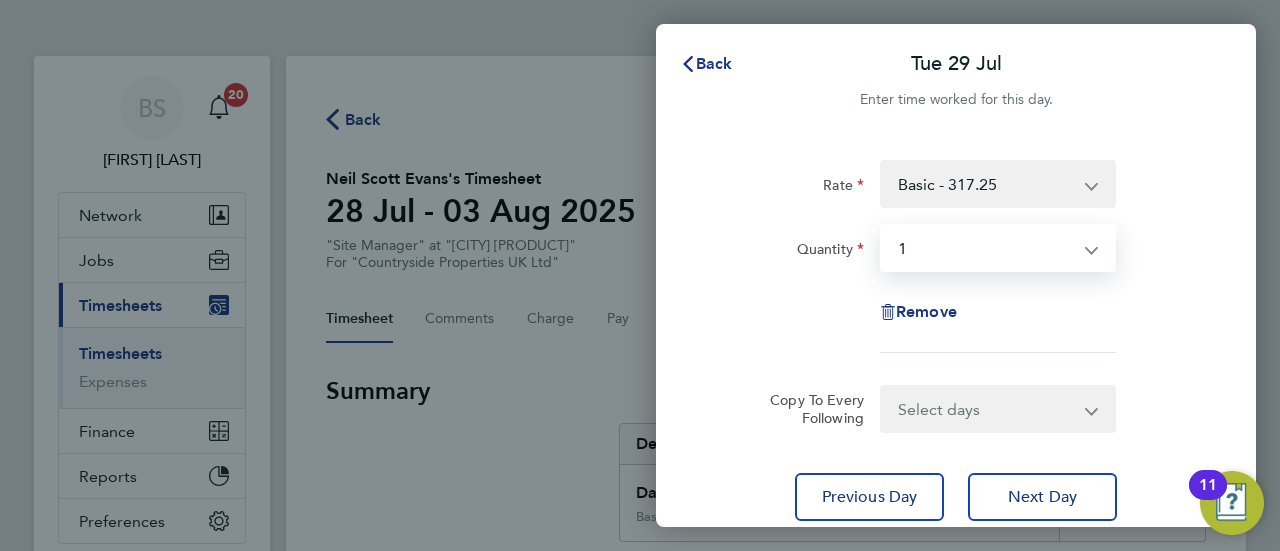 click on "Select quantity   0.5   1" at bounding box center [986, 248] 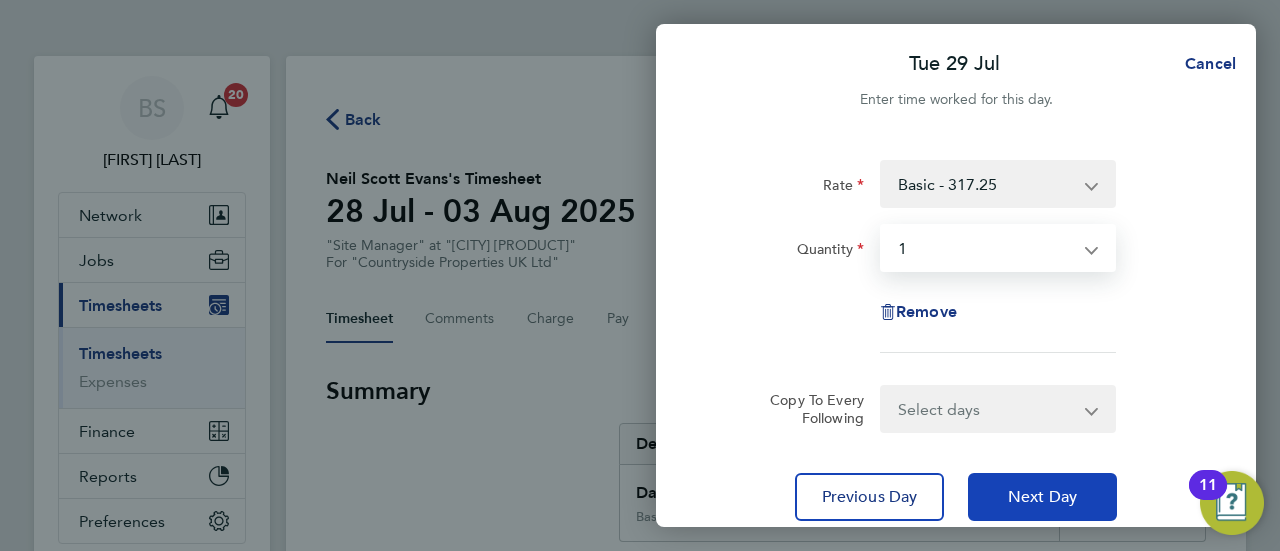 click on "Next Day" 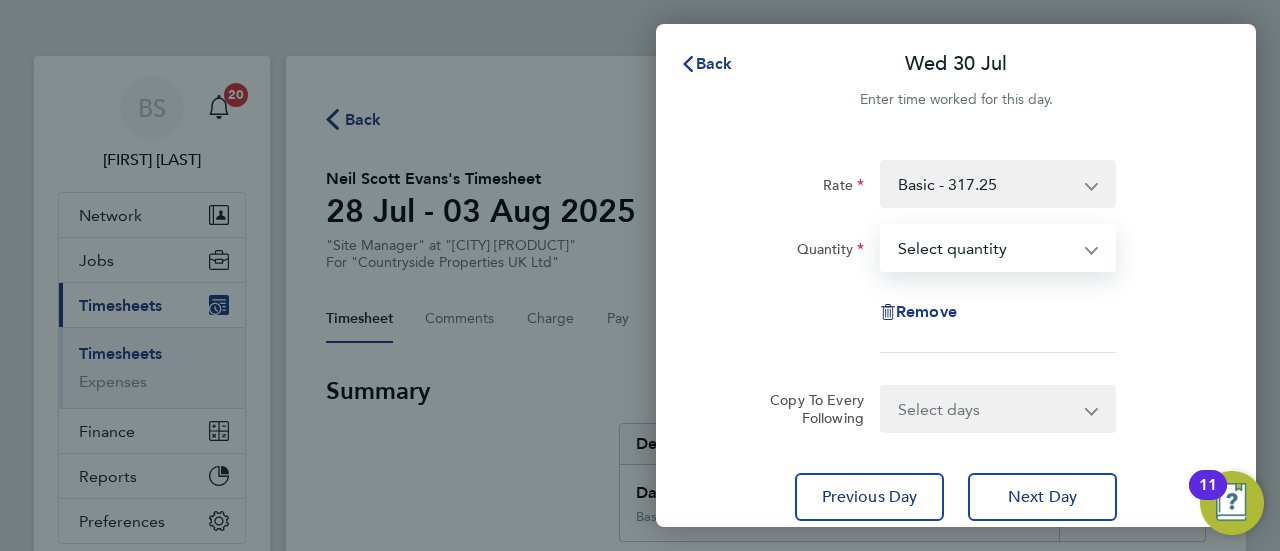 click on "Select quantity   0.5   1" at bounding box center (986, 248) 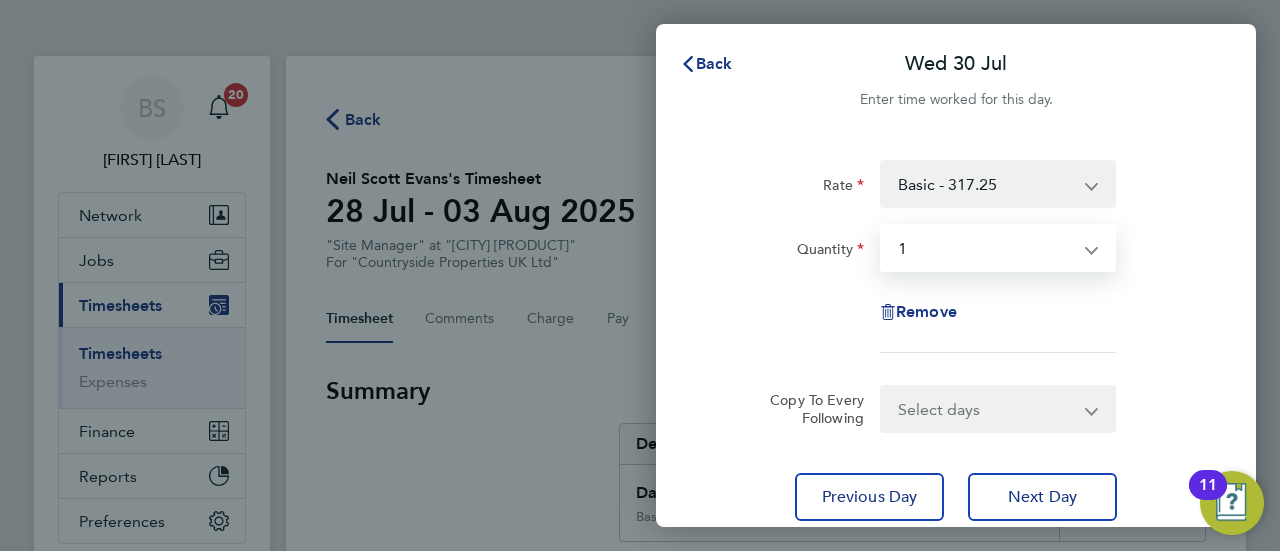 click on "Select quantity   0.5   1" at bounding box center [986, 248] 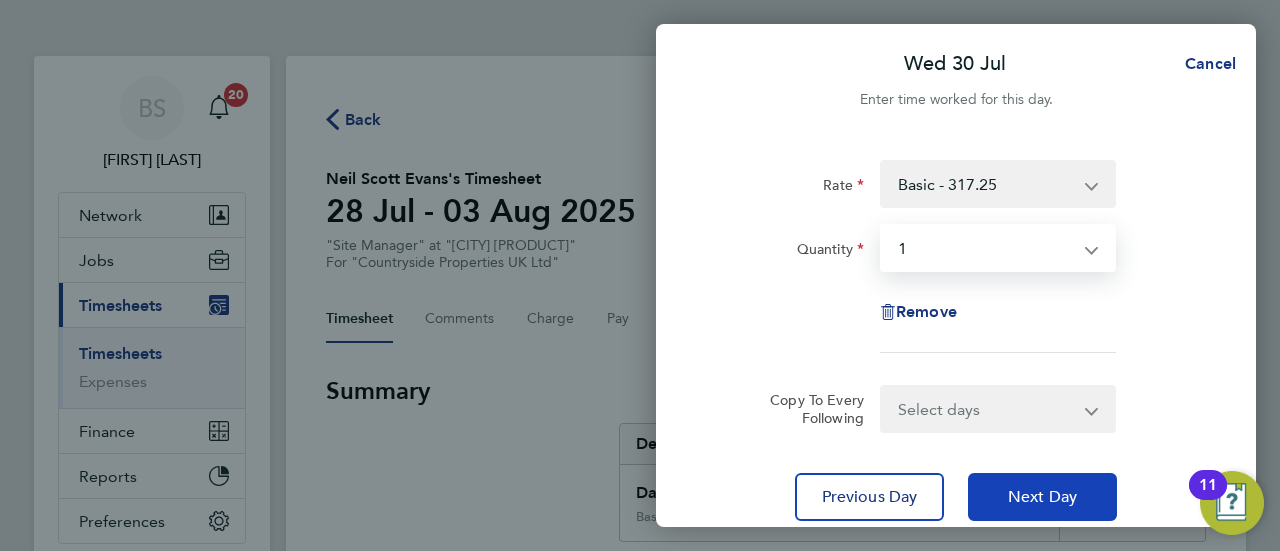 click on "Next Day" 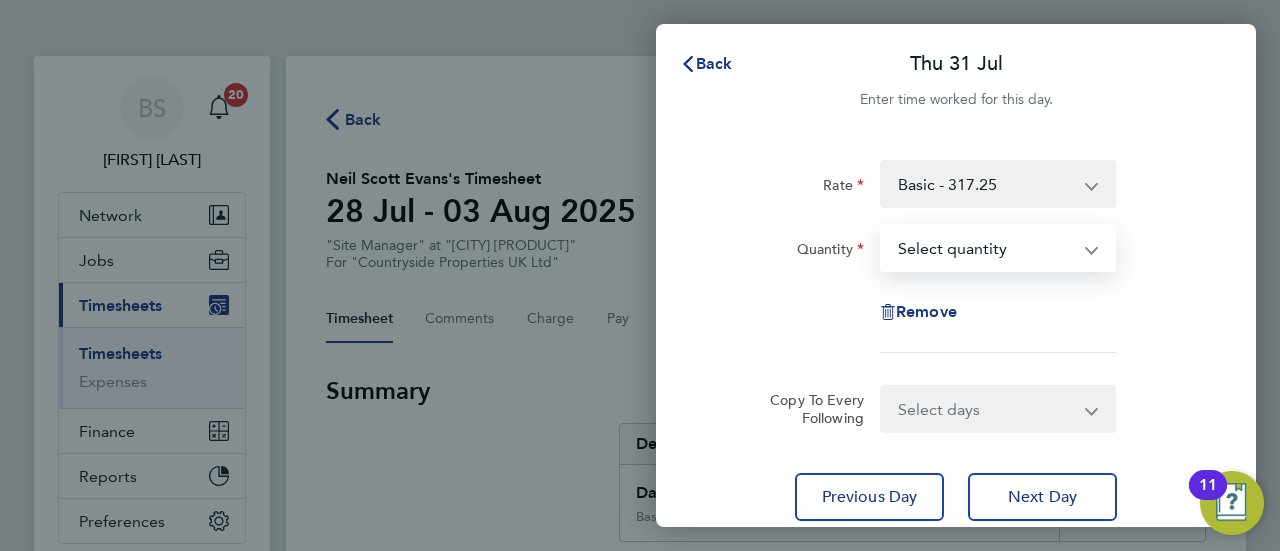 click on "Select quantity   0.5   1" at bounding box center [986, 248] 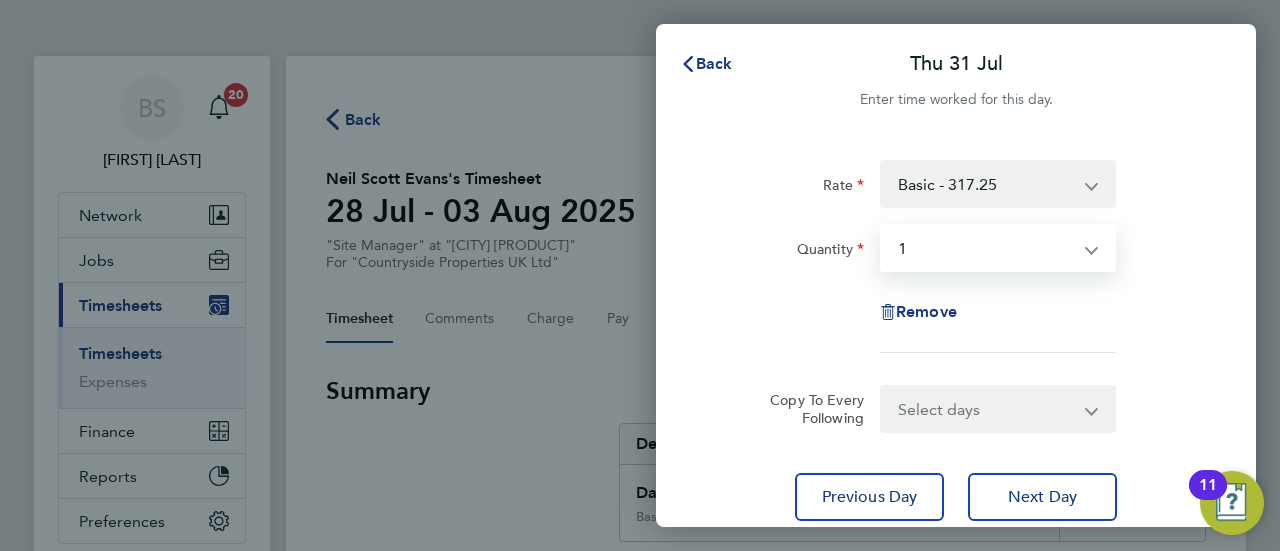 click on "Select quantity   0.5   1" at bounding box center [986, 248] 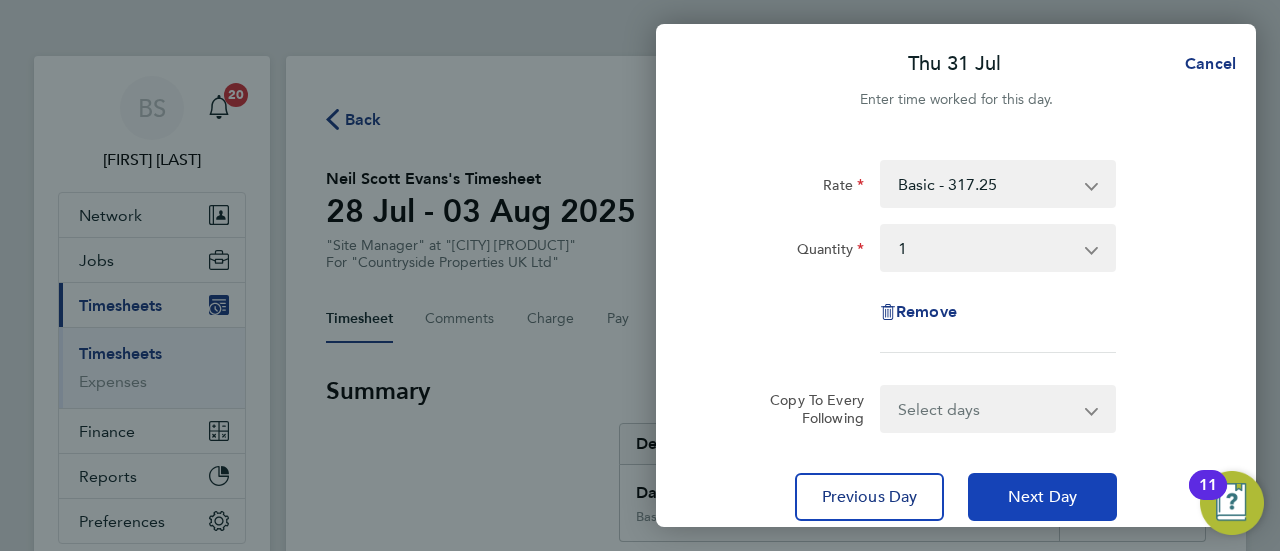 click on "Next Day" 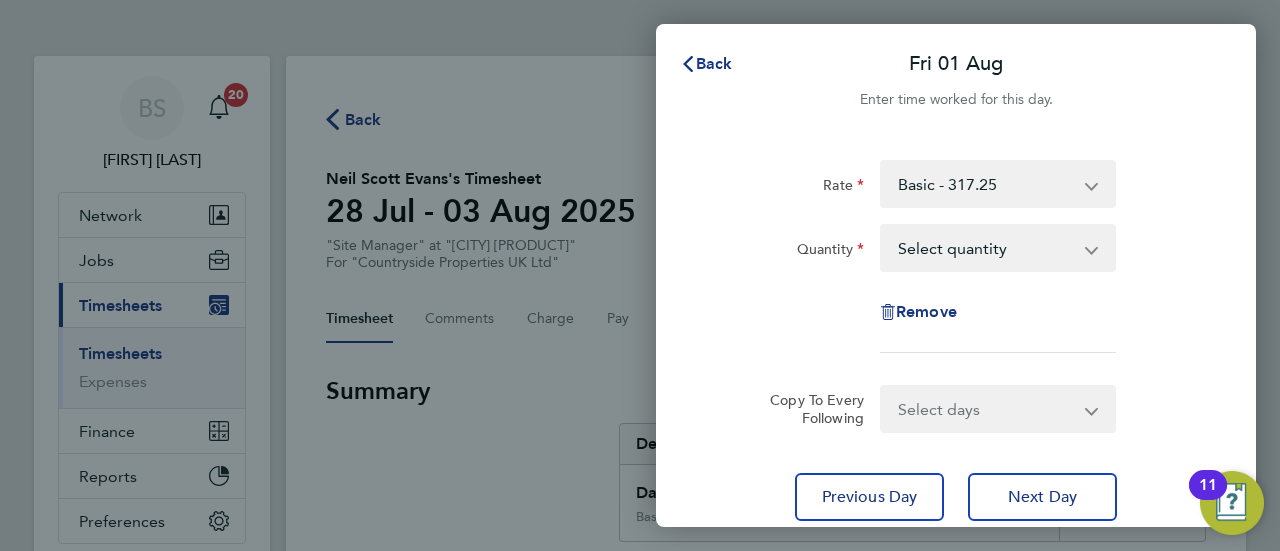 click on "Select quantity   0.5   1" at bounding box center (986, 248) 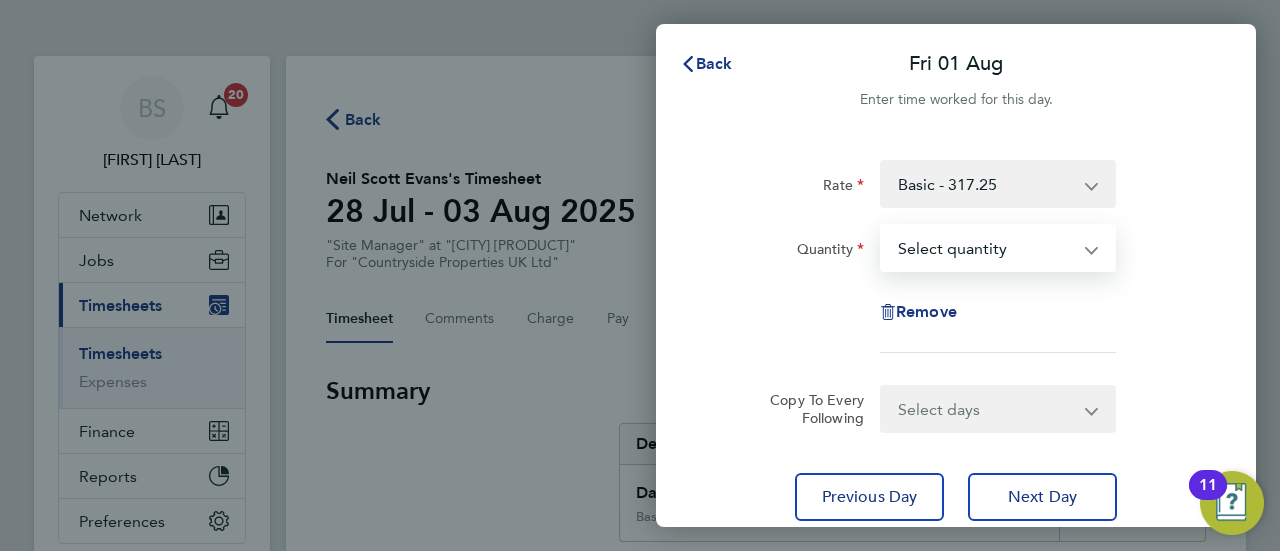 select on "1" 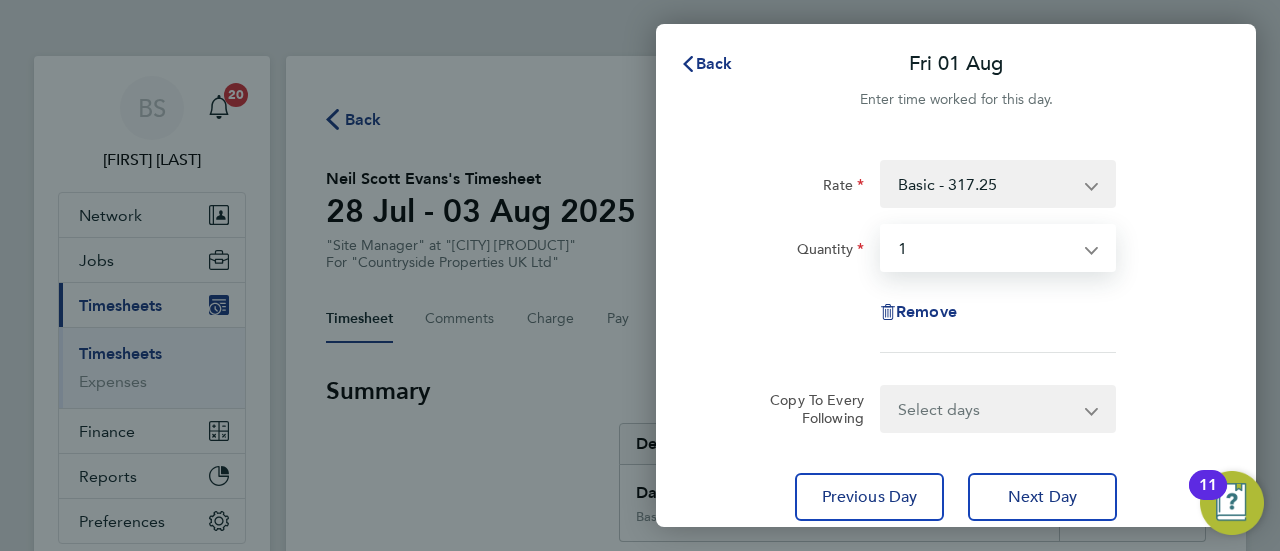 click on "Select quantity   0.5   1" at bounding box center [986, 248] 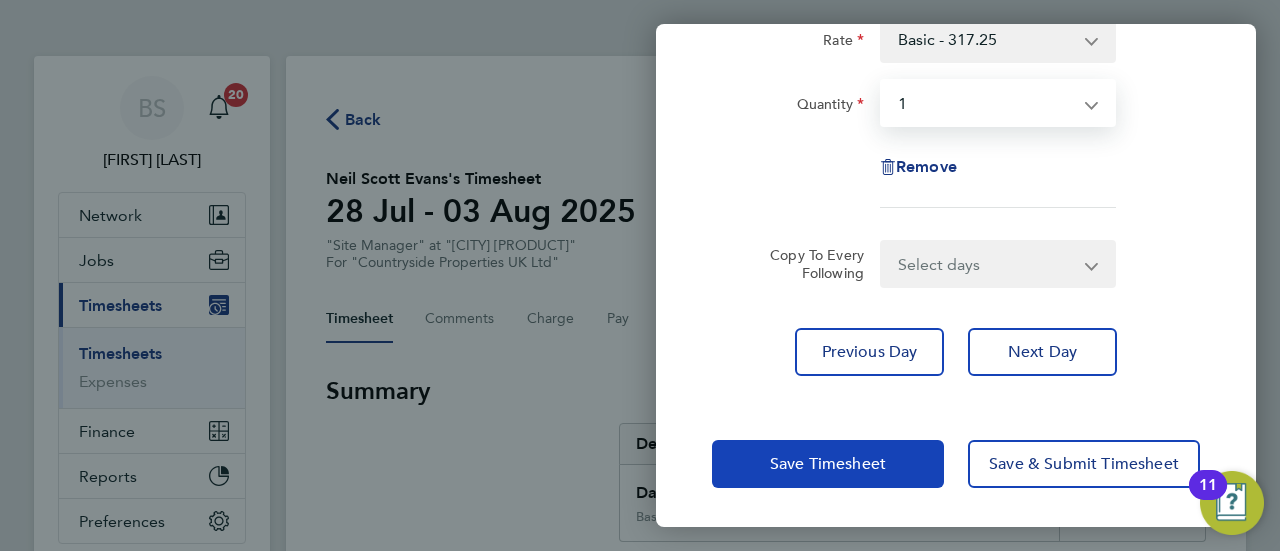 click on "Save Timesheet" 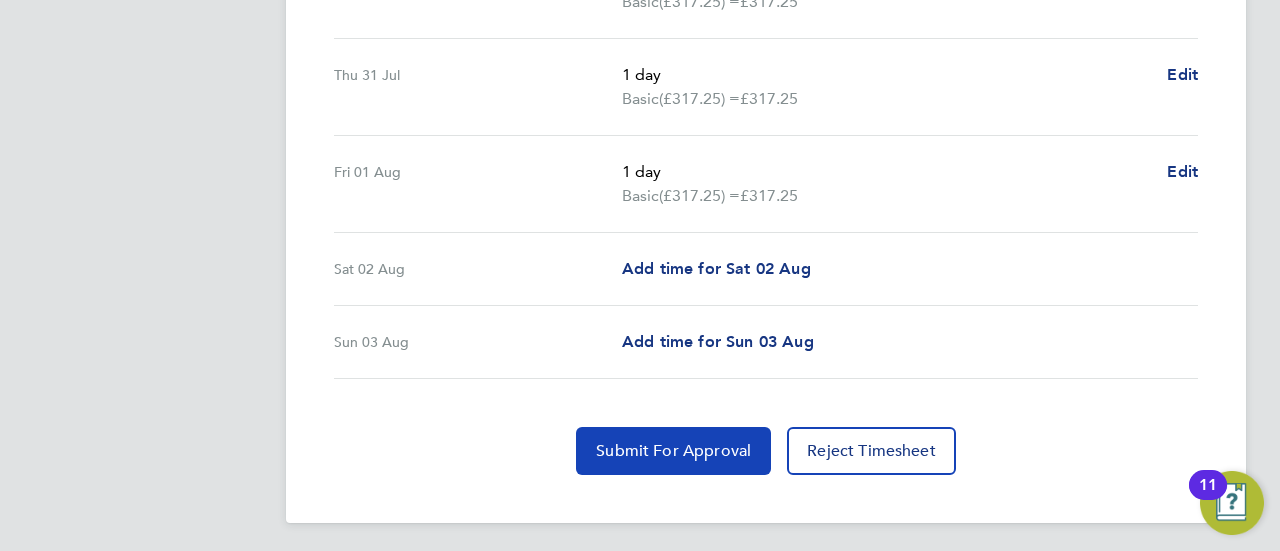 click on "Submit For Approval" 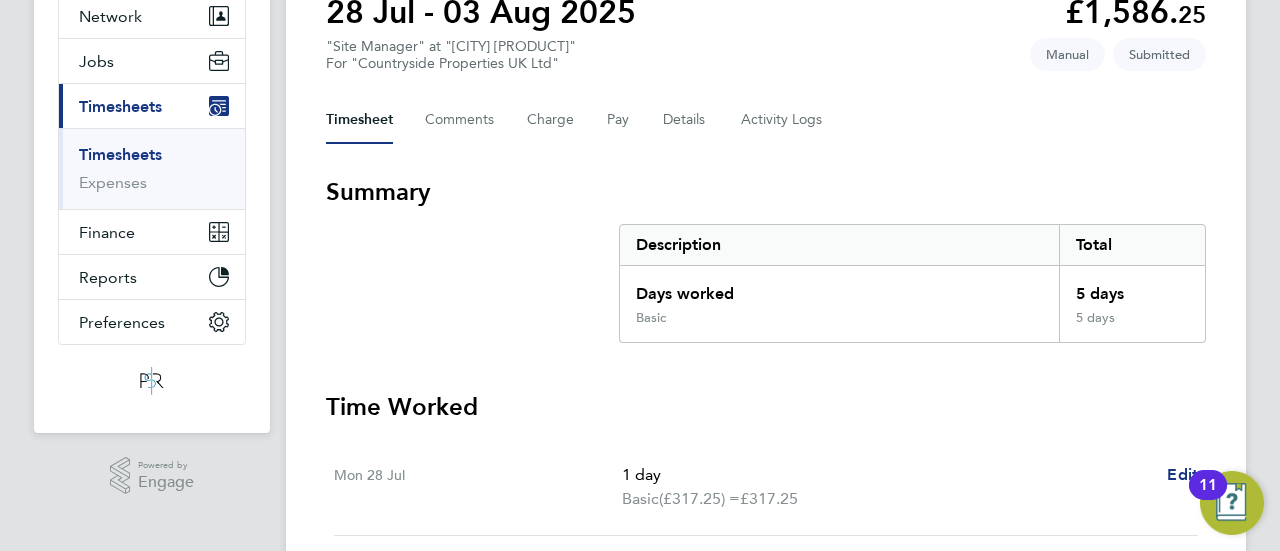 scroll, scrollTop: 200, scrollLeft: 0, axis: vertical 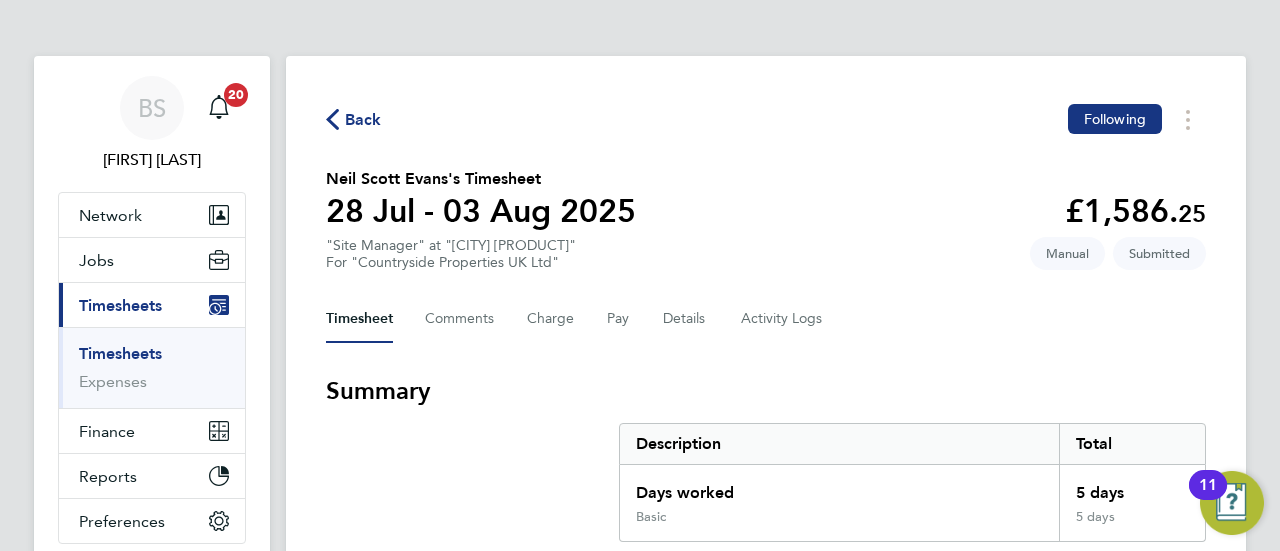 click on "Timesheets" at bounding box center [120, 353] 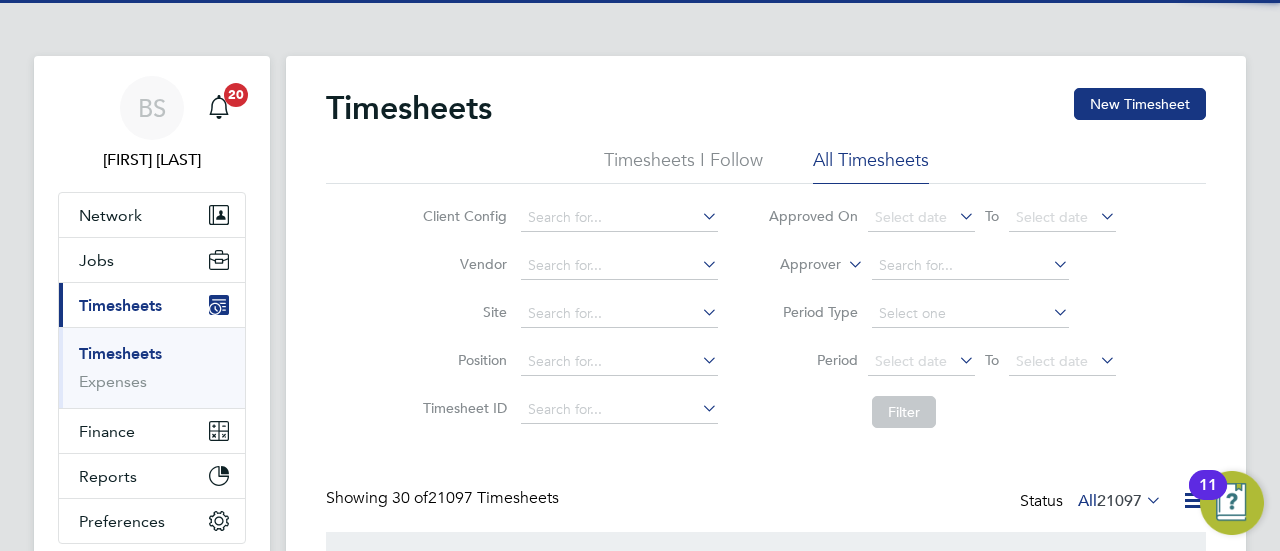 scroll, scrollTop: 10, scrollLeft: 10, axis: both 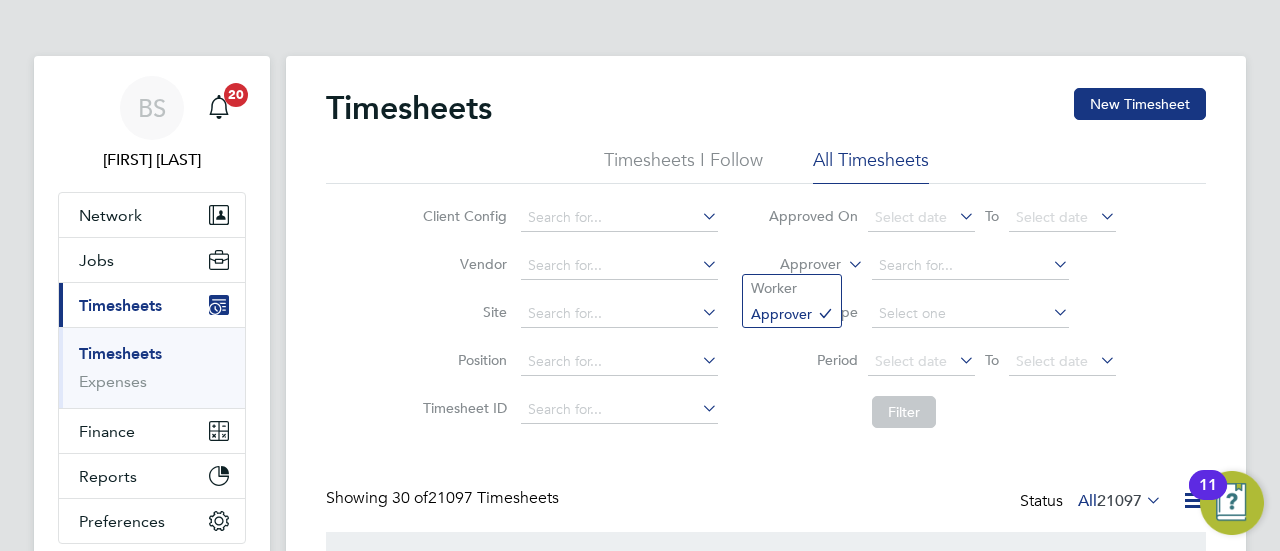 click 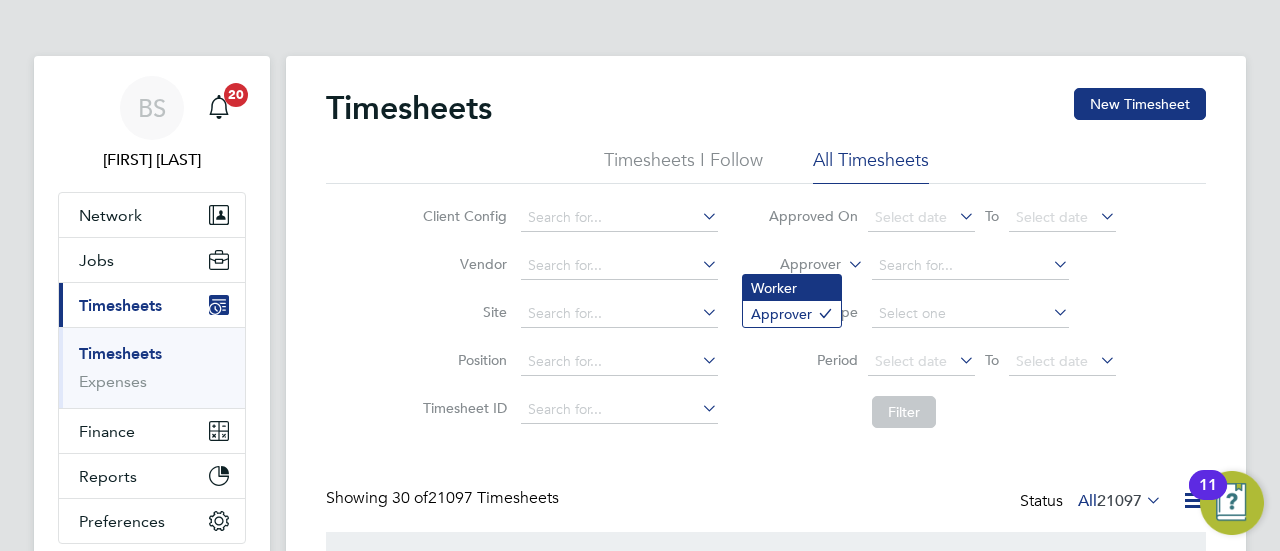 click on "Worker" 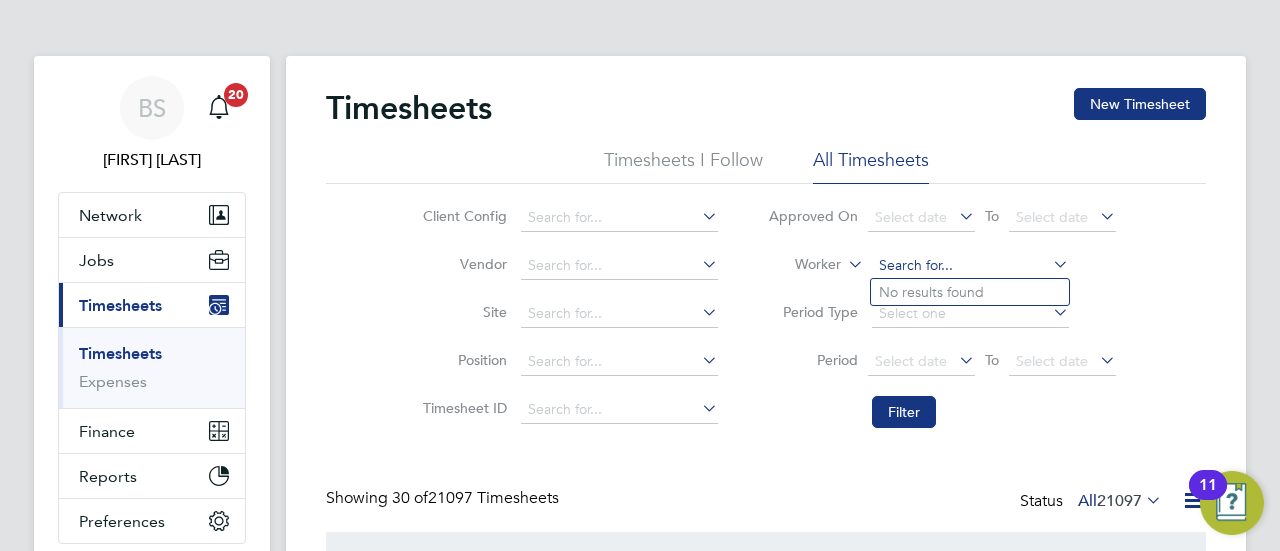 click 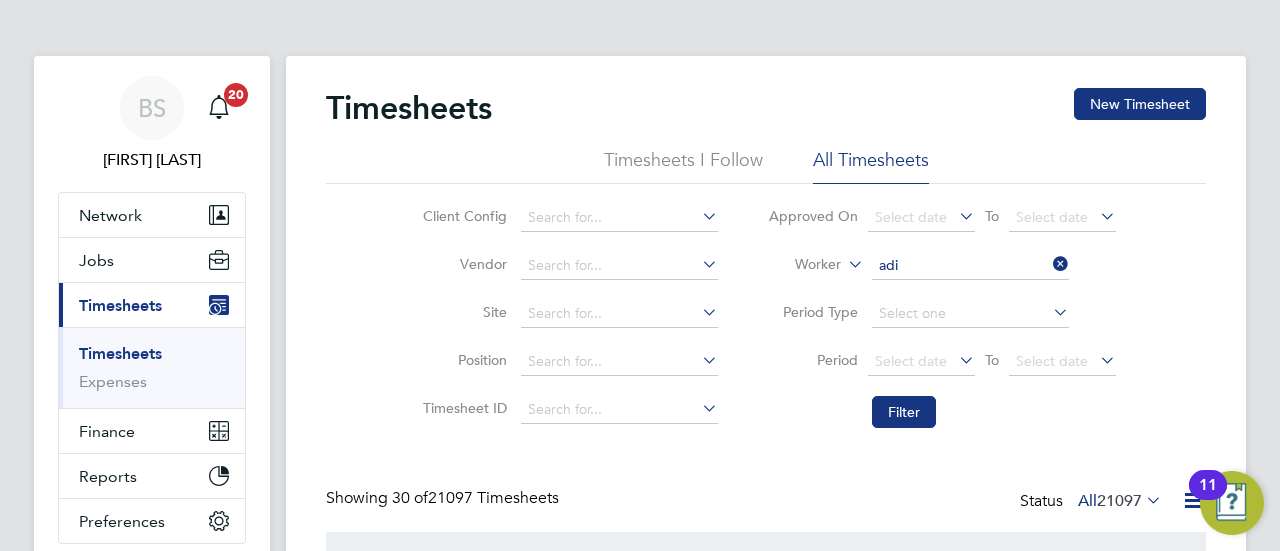 click on "Adi -[LAST] [LAST]" 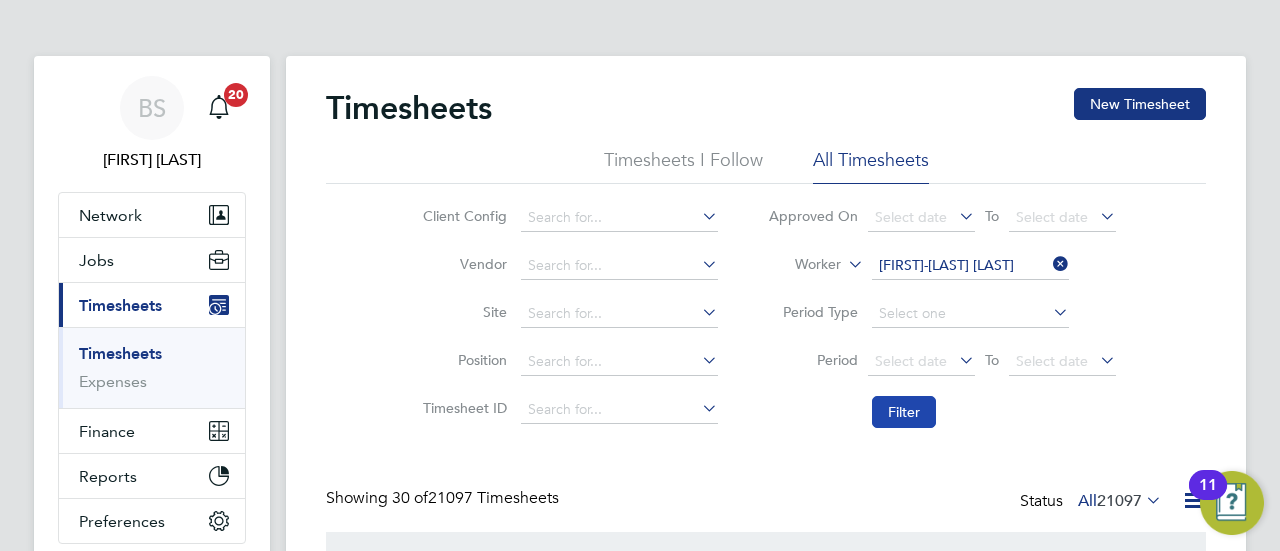 click on "Filter" 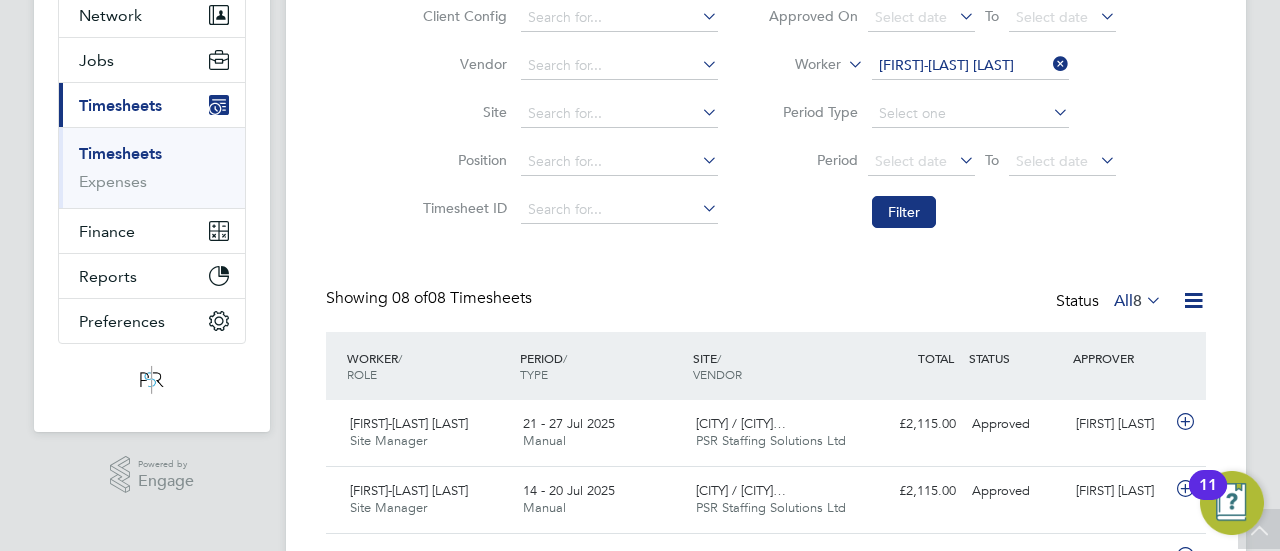 click on "Timesheets New Timesheet Timesheets I Follow All Timesheets Client Config   Vendor   Site   Position   Timesheet ID   Approved On
Select date
To
Select date
Worker   Adi-Marius Alecu   Period Type   Period
Select date
To
Select date
Filter Showing   08 of  08 Timesheets Status  All  8  WORKER  / ROLE WORKER  / PERIOD PERIOD  / TYPE SITE  / VENDOR TOTAL   TOTAL  / STATUS STATUS APPROVER Adi-Marius Alecu Site Manager   21 - 27 Jul 2025 21 - 27 Jul 2025 Manual [CITY] / [CITY]… PSR Staffing Solutions Ltd £2,115.00 Approved Approved Jayne Cadman Adi-Marius Alecu Site Manager   14 - 20 Jul 2025 14 - 20 Jul 2025 Manual [CITY] / [CITY]… PSR Staffing Solutions Ltd £2,115.00 Approved Approved Jayne Cadman Adi-Marius Alecu Site Manager   7 - 13 Jul 2025 7 - 13 Jul 2025 Manual [CITY] / [CITY]… PSR Staffing Solutions Ltd £2,115.00 Approved Approved Jayne Cadman Adi-Marius Alecu Site Manager   30 Jun - 6 Jul 2025 30 Jun - 6 Jul 2025 Manual" 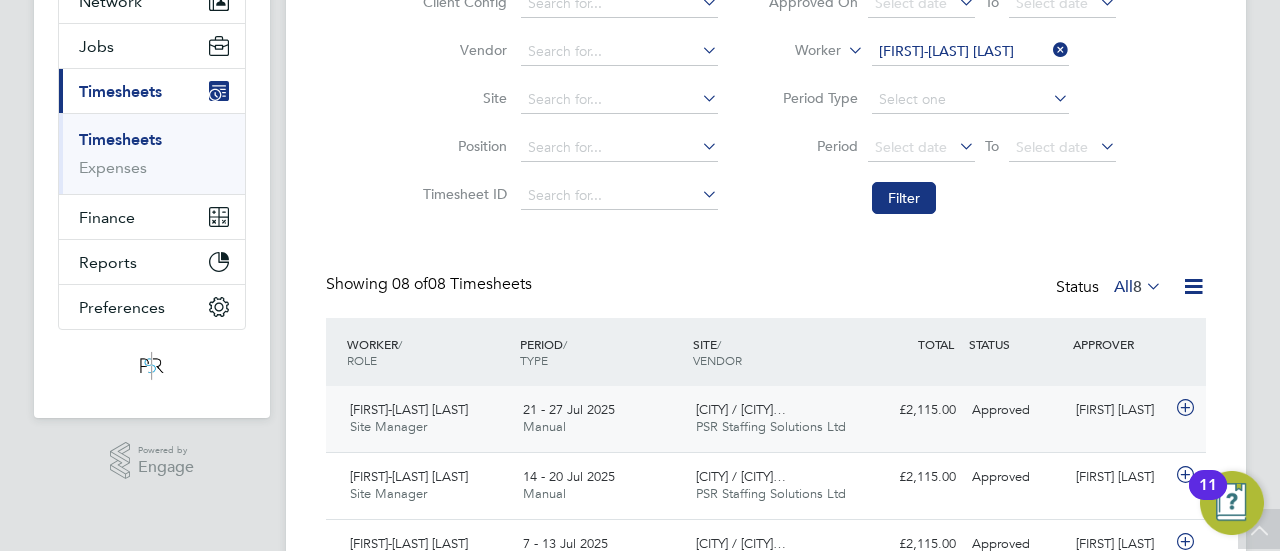 scroll, scrollTop: 200, scrollLeft: 0, axis: vertical 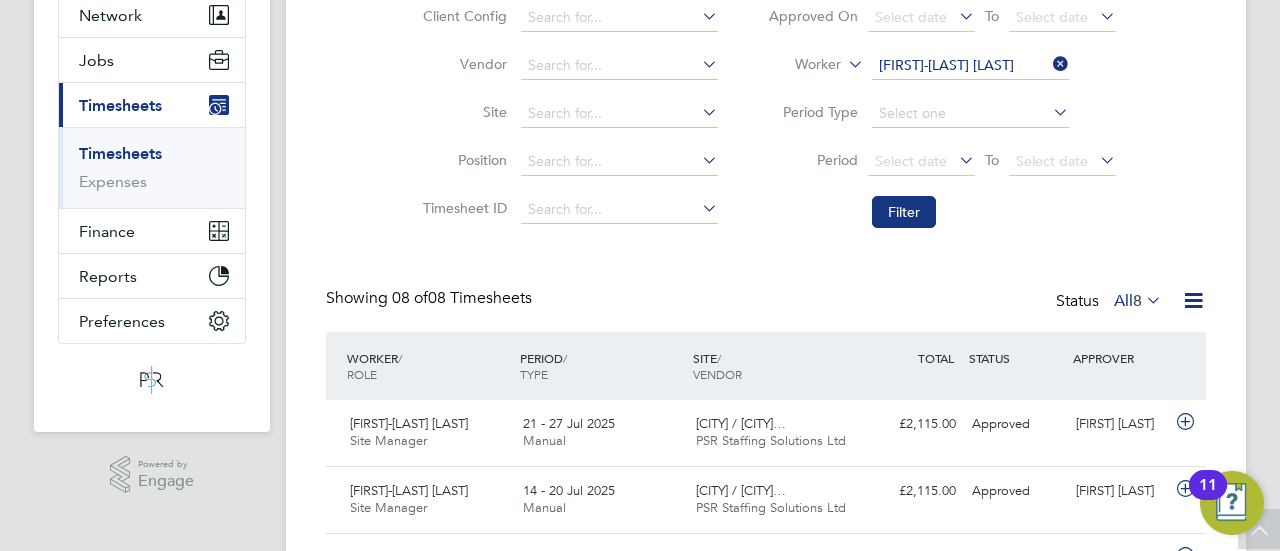 click on "Timesheets New Timesheet Timesheets I Follow All Timesheets Client Config   Vendor   Site   Position   Timesheet ID   Approved On
Select date
To
Select date
Worker   Adi-Marius Alecu   Period Type   Period
Select date
To
Select date
Filter Showing   08 of  08 Timesheets Status  All  8  WORKER  / ROLE WORKER  / PERIOD PERIOD  / TYPE SITE  / VENDOR TOTAL   TOTAL  / STATUS STATUS APPROVER Adi-Marius Alecu Site Manager   21 - 27 Jul 2025 21 - 27 Jul 2025 Manual [CITY] / [CITY]… PSR Staffing Solutions Ltd £2,115.00 Approved Approved Jayne Cadman Adi-Marius Alecu Site Manager   14 - 20 Jul 2025 14 - 20 Jul 2025 Manual [CITY] / [CITY]… PSR Staffing Solutions Ltd £2,115.00 Approved Approved Jayne Cadman Adi-Marius Alecu Site Manager   7 - 13 Jul 2025 7 - 13 Jul 2025 Manual [CITY] / [CITY]… PSR Staffing Solutions Ltd £2,115.00 Approved Approved Jayne Cadman Adi-Marius Alecu Site Manager   30 Jun - 6 Jul 2025 30 Jun - 6 Jul 2025 Manual" 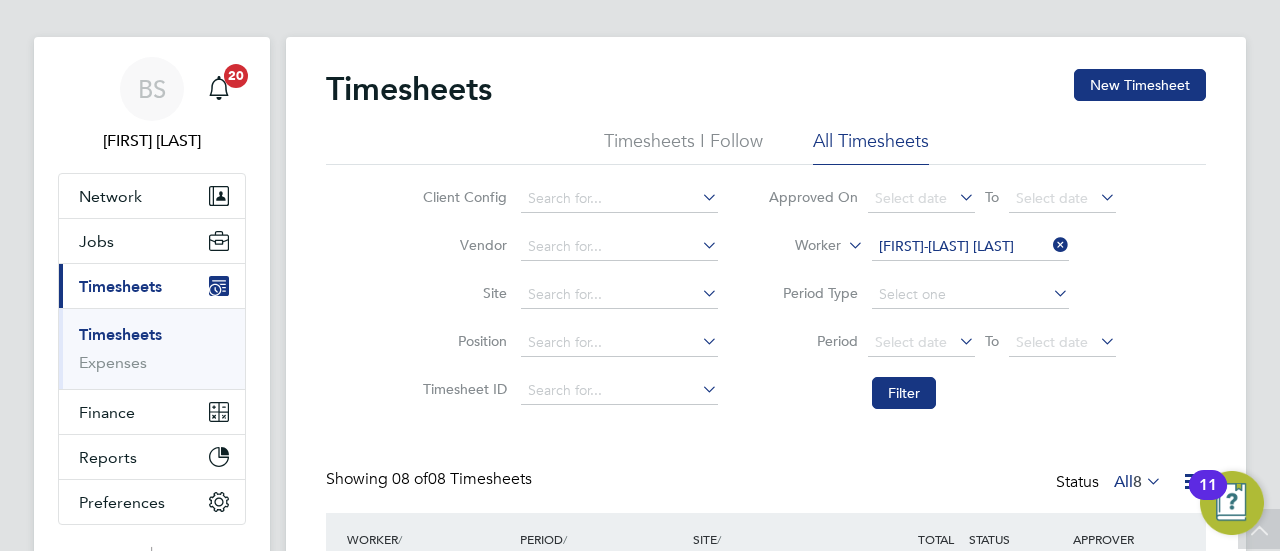 scroll, scrollTop: 0, scrollLeft: 0, axis: both 